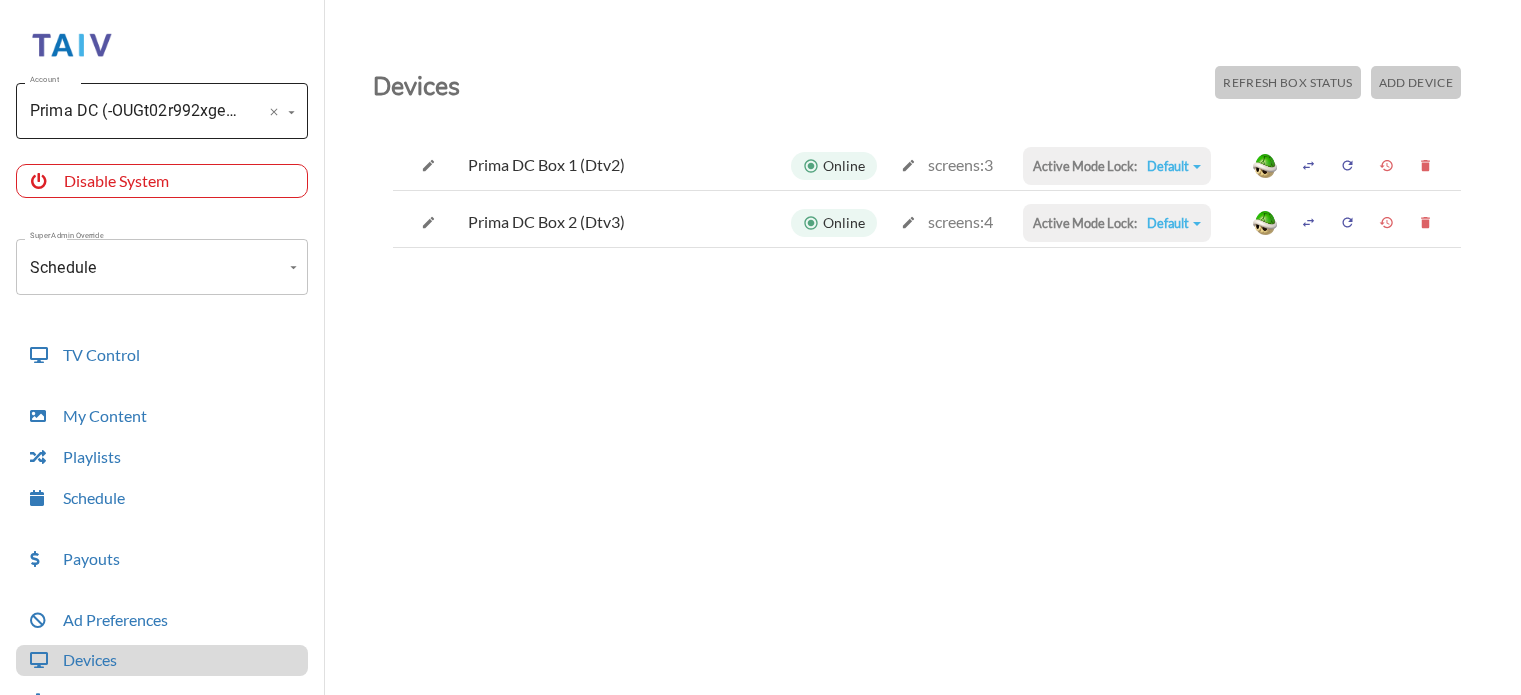 scroll, scrollTop: 0, scrollLeft: 0, axis: both 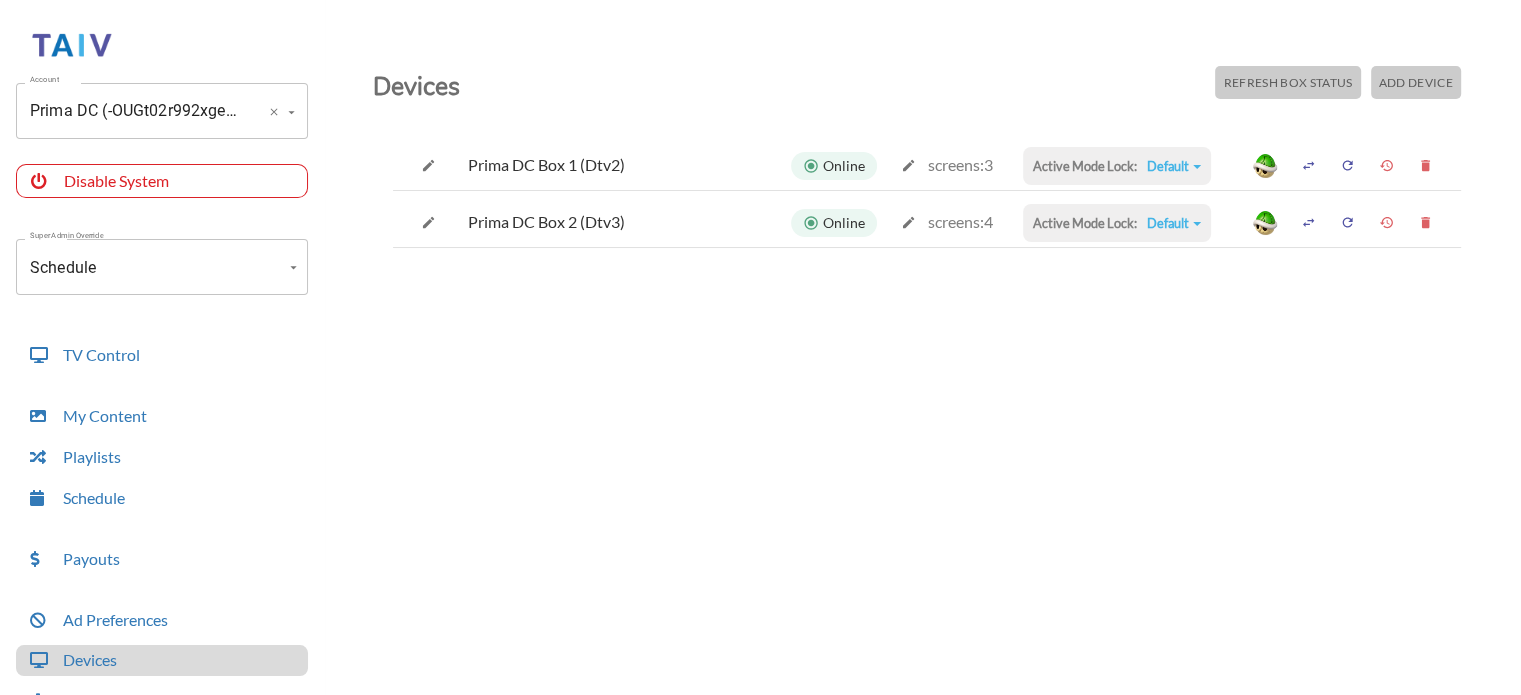 click on "Prima DC (-OUGt02r992xgeIdWlej)" at bounding box center [134, 111] 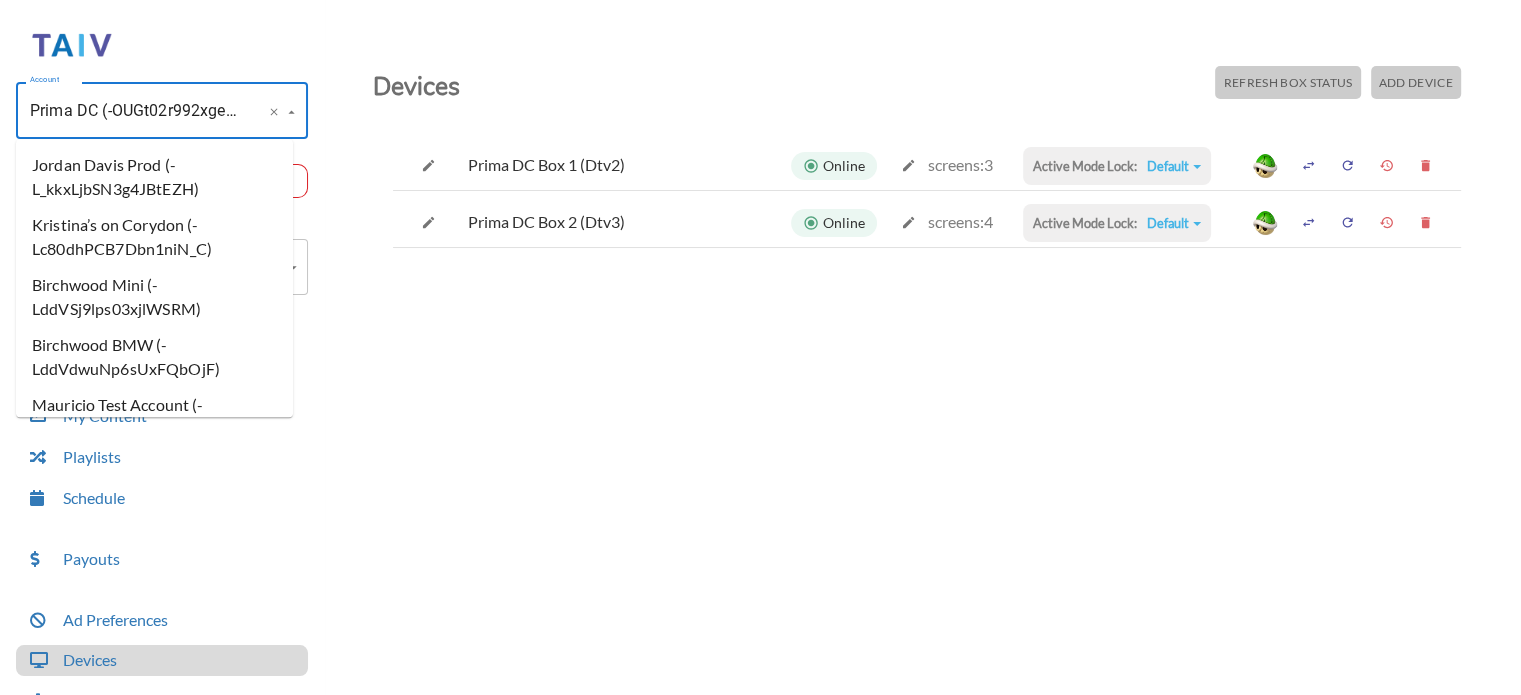 scroll, scrollTop: 216474, scrollLeft: 0, axis: vertical 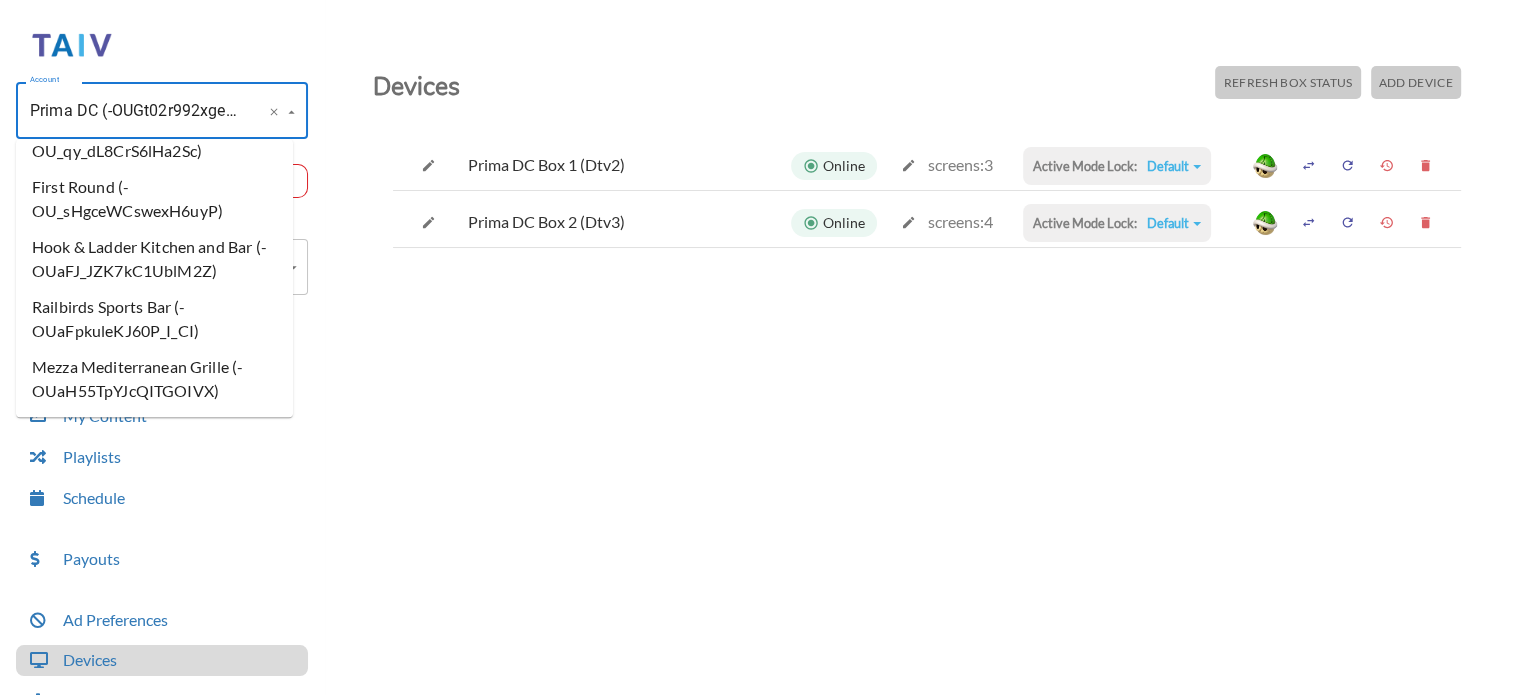 click on "Prima DC (-OUGt02r992xgeIdWlej)" at bounding box center (134, 111) 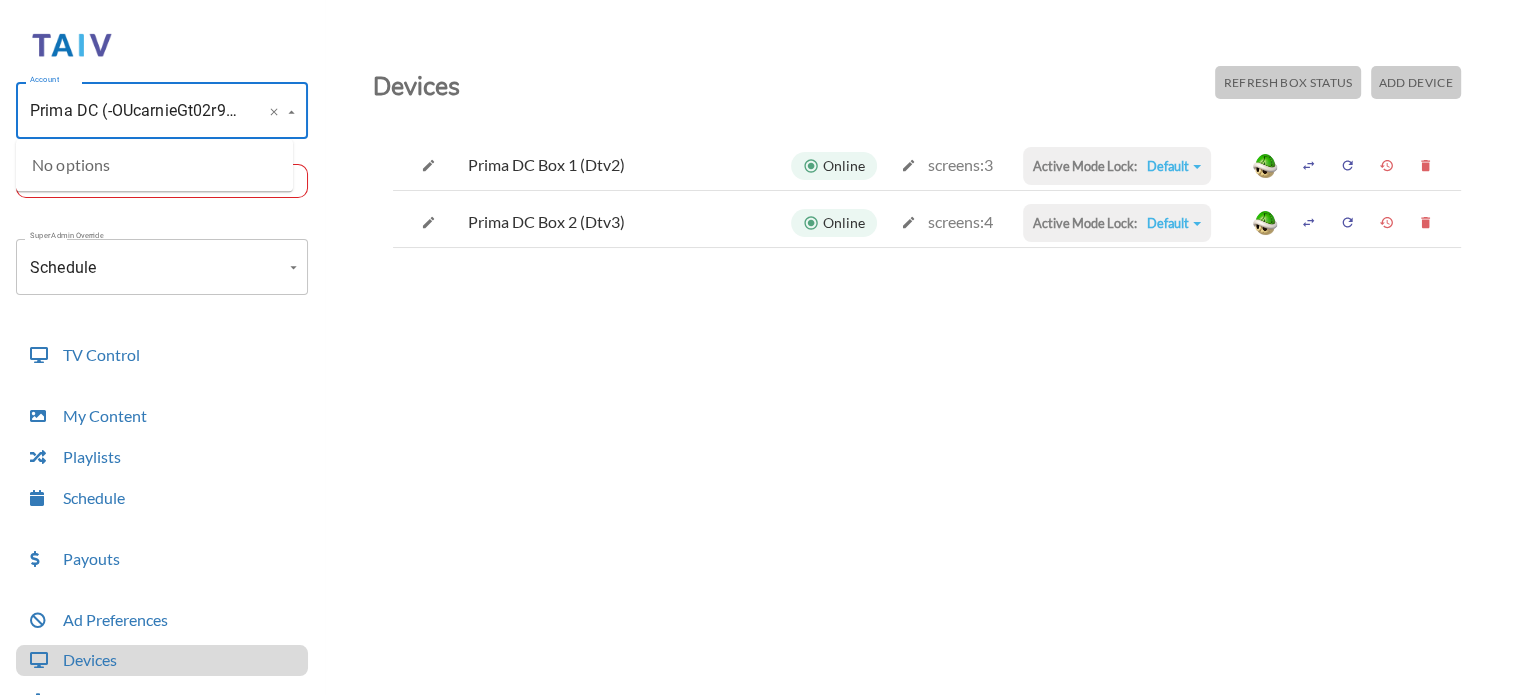 click on "Prima DC (-OUcarnieGt02r992xgeIdWlej)" at bounding box center (134, 111) 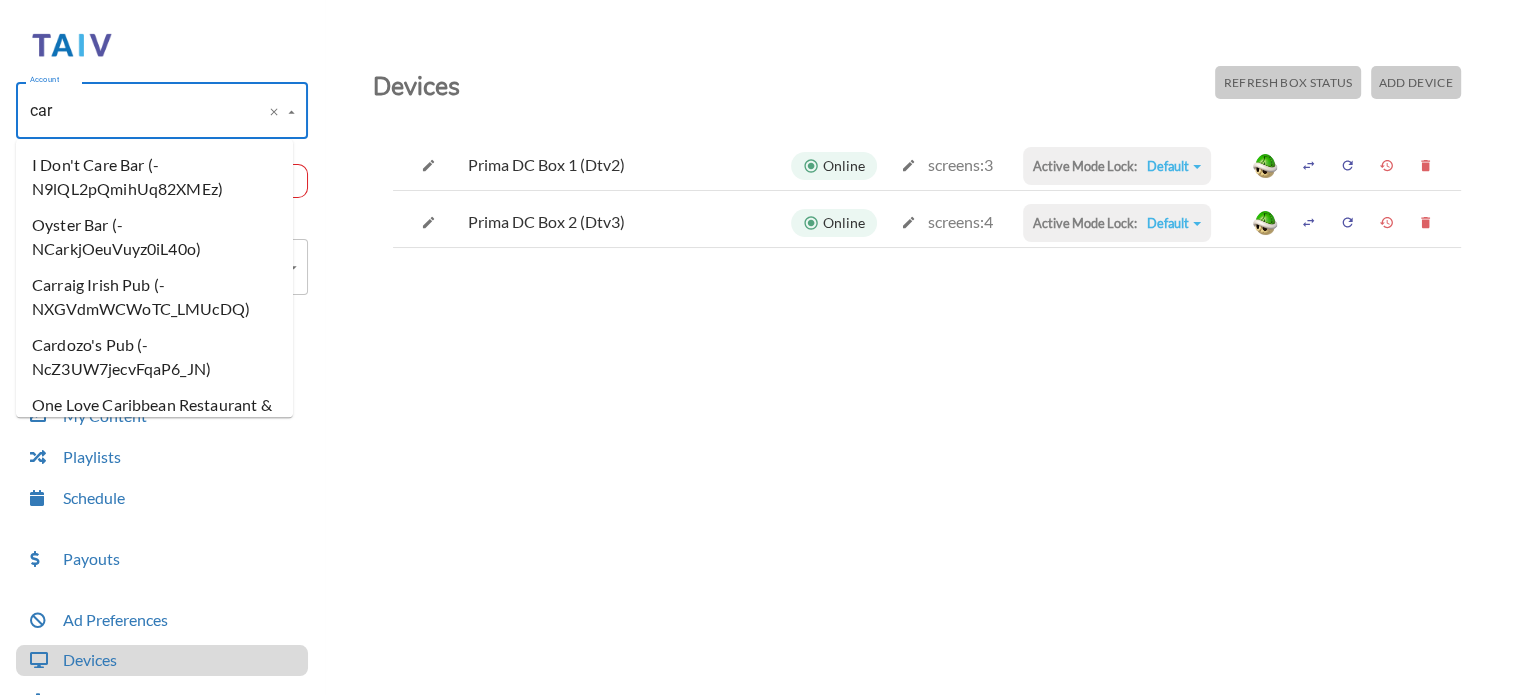 type on "car" 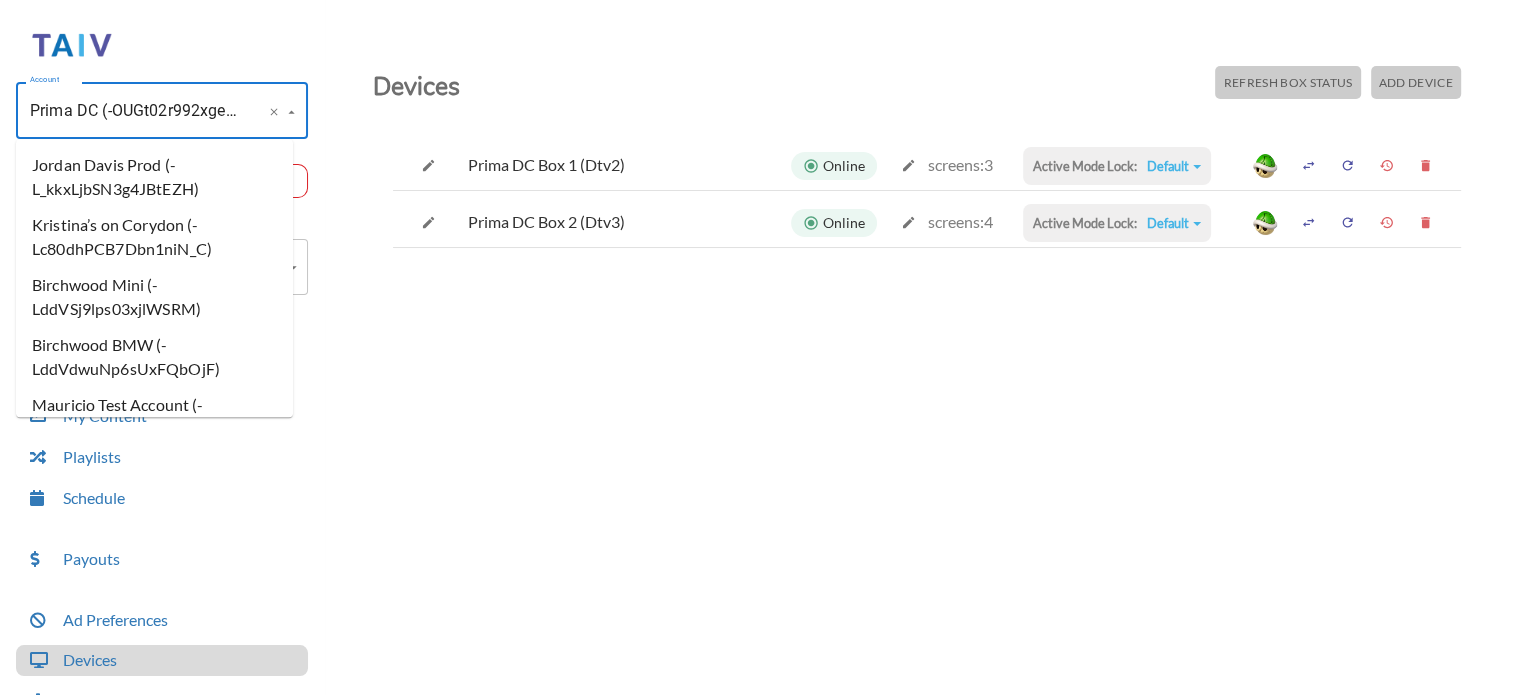 scroll, scrollTop: 216474, scrollLeft: 0, axis: vertical 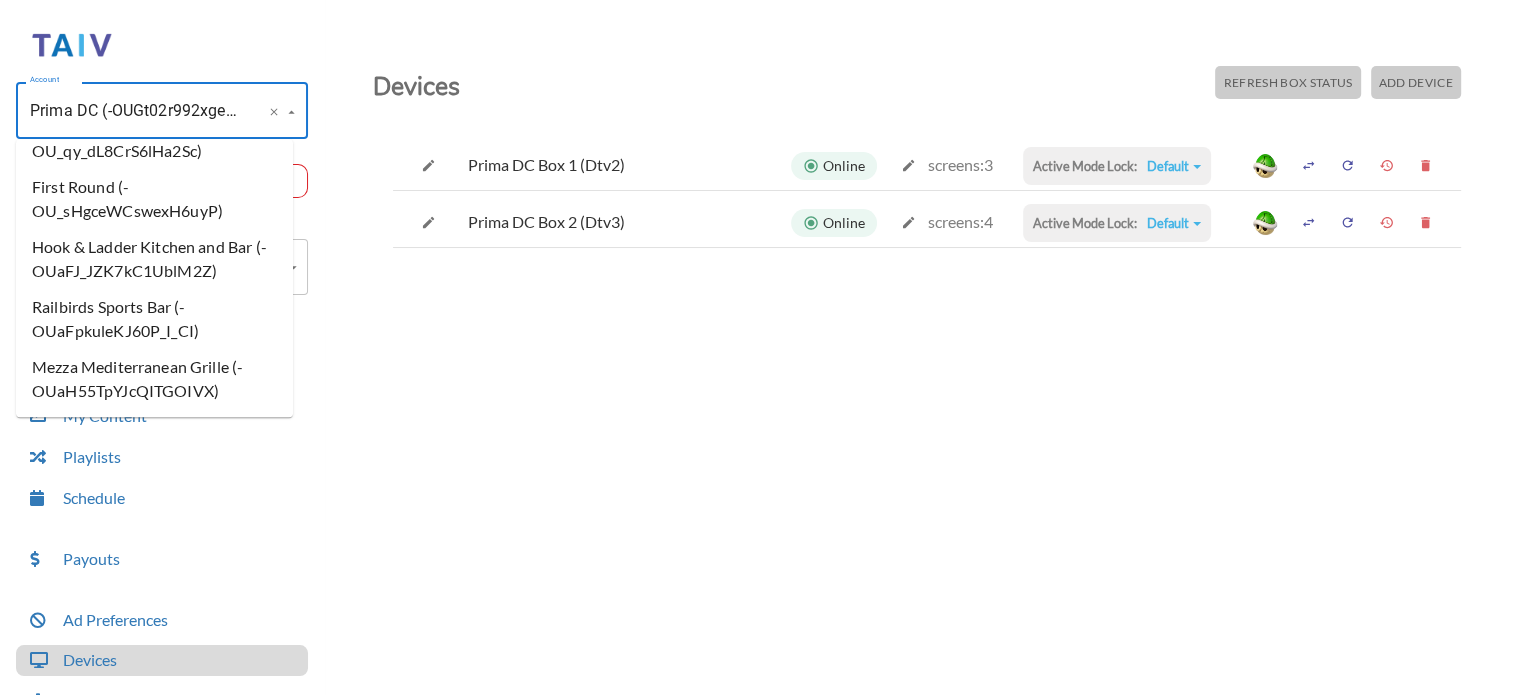 click on "Prima DC (-OUGt02r992xgeIdWlej)" at bounding box center [134, 111] 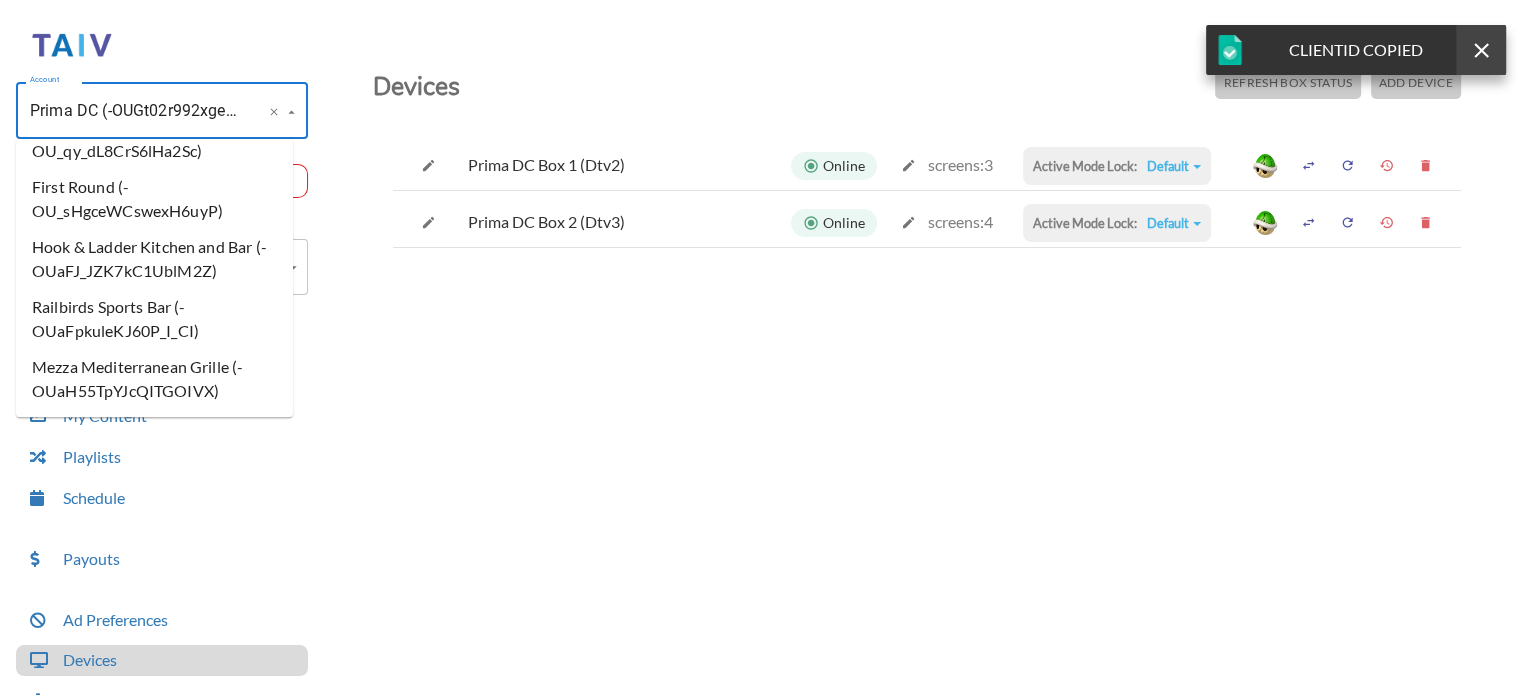 click on "Prima DC (-OUGt02r992xgeIdWlej)" at bounding box center [134, 111] 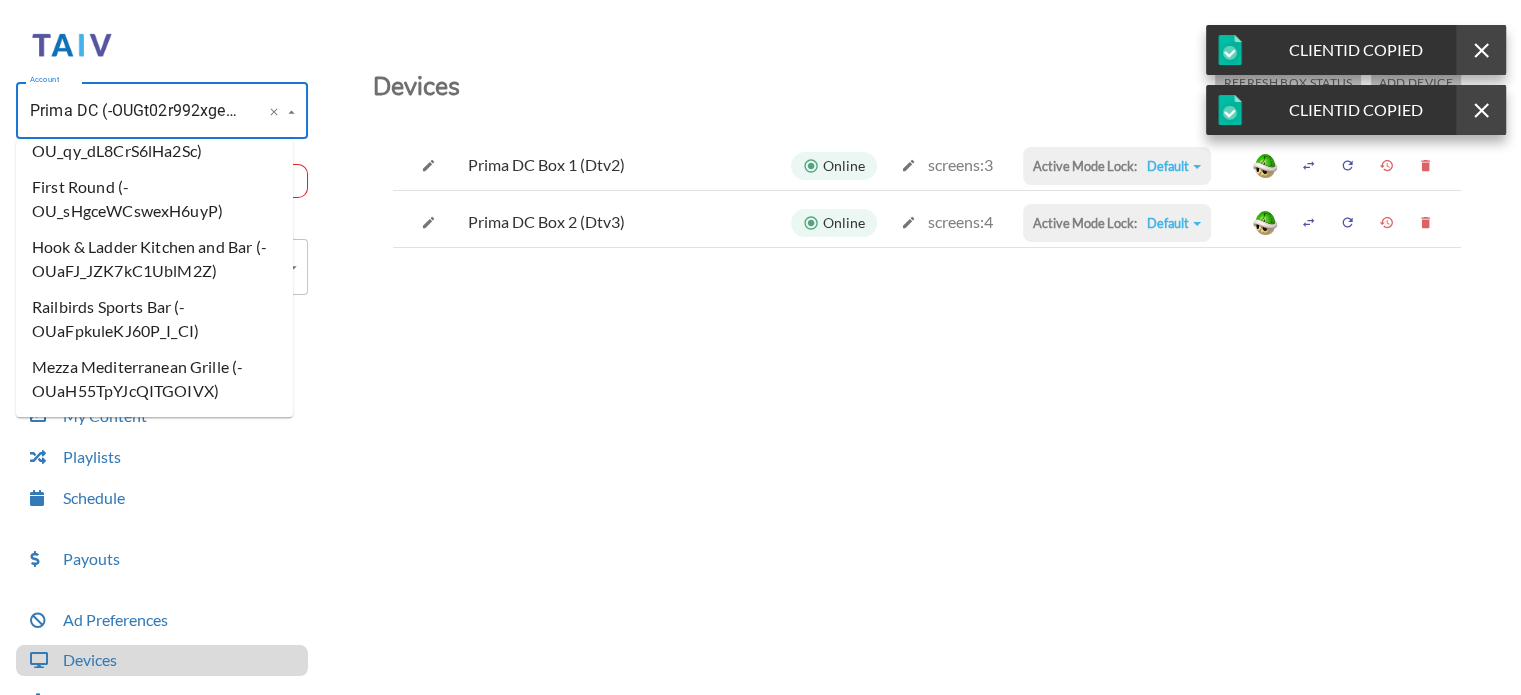 click on "Prima DC (-OUGt02r992xgeIdWlej)" at bounding box center [134, 111] 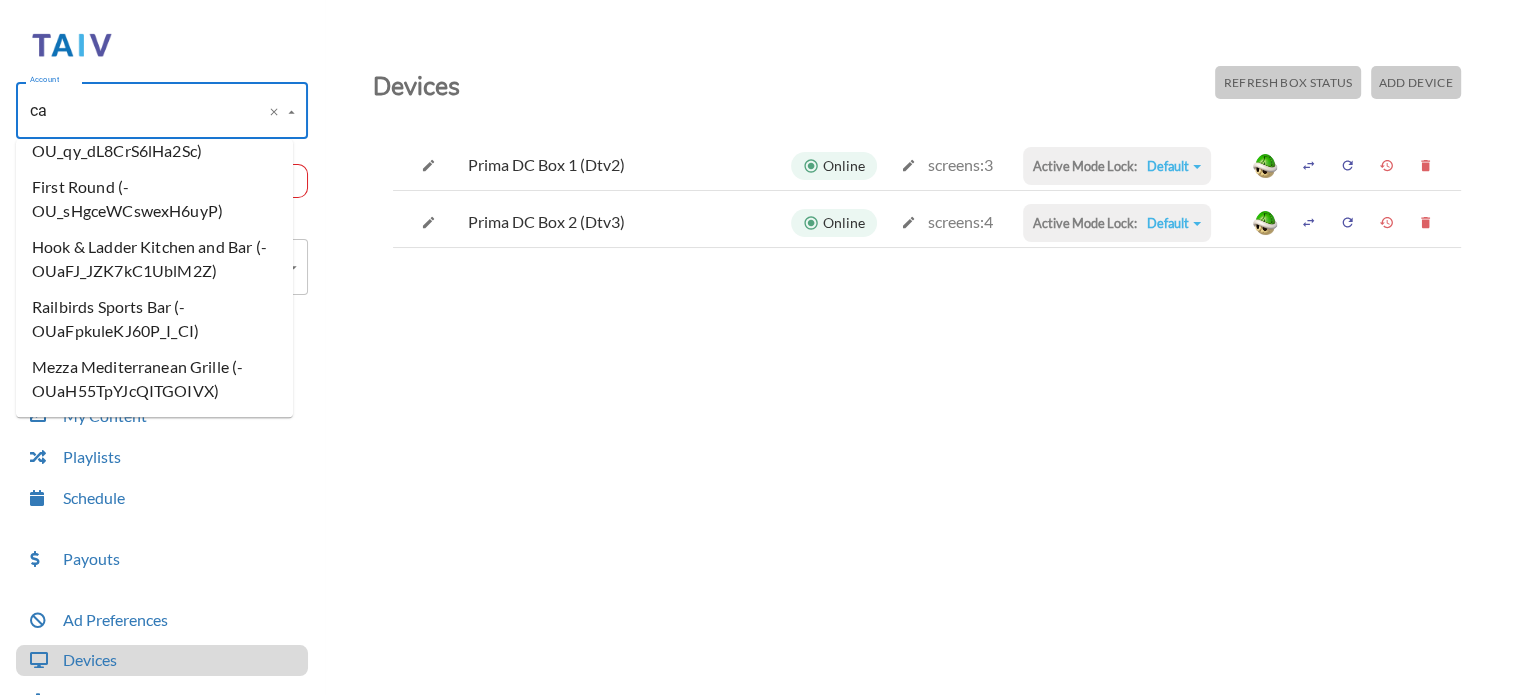scroll, scrollTop: 0, scrollLeft: 0, axis: both 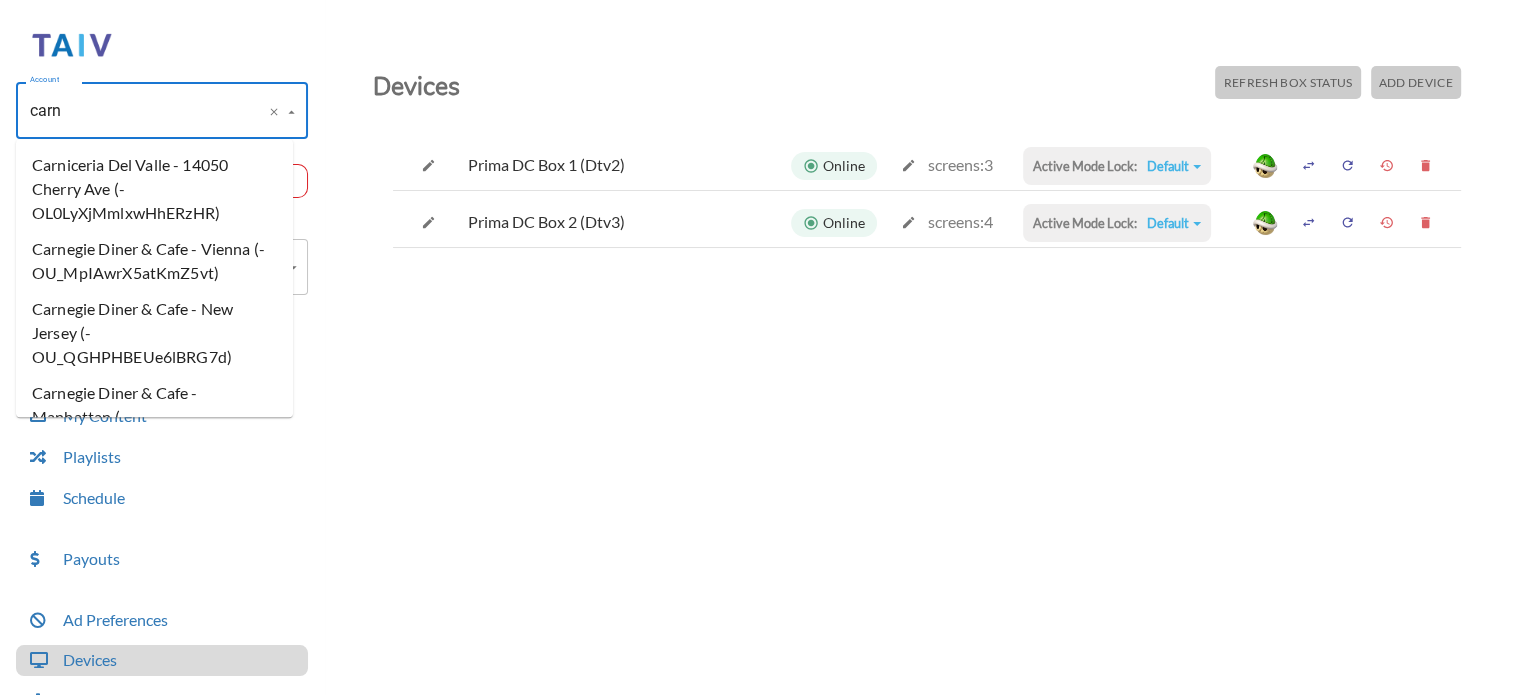 click on "Carnegie Diner & Cafe - Vienna (-OU_MpIAwrX5atKmZ5vt)" at bounding box center (154, 261) 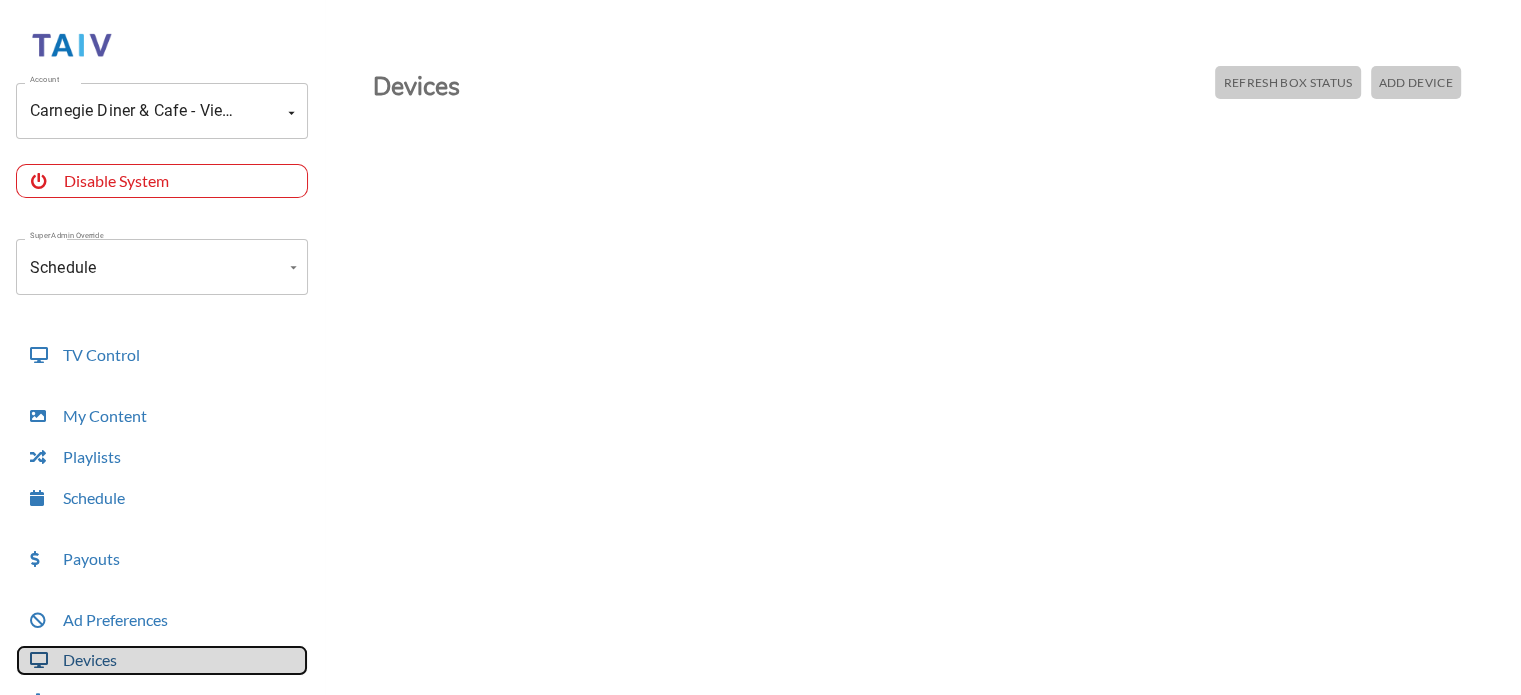 click on "Devices" at bounding box center (162, 660) 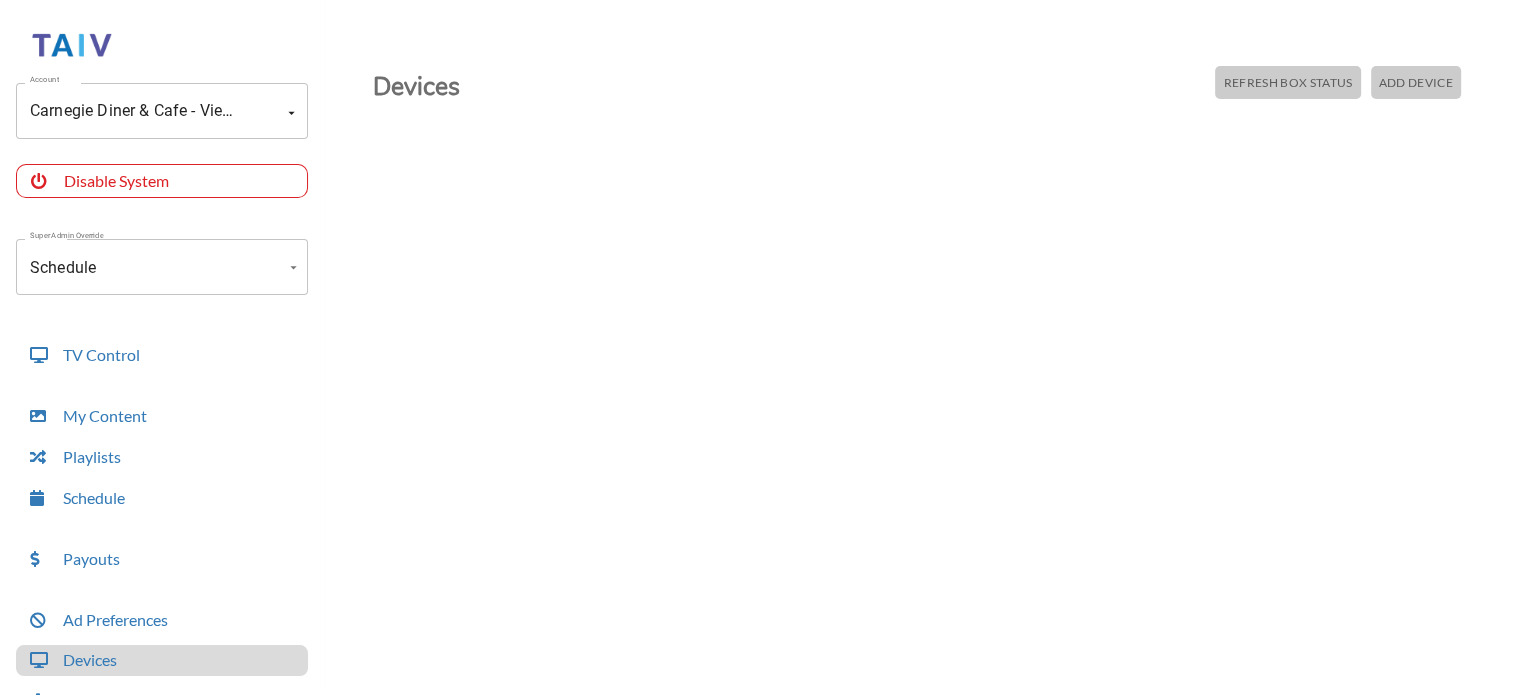click on "Add Device" at bounding box center (1287, 82) 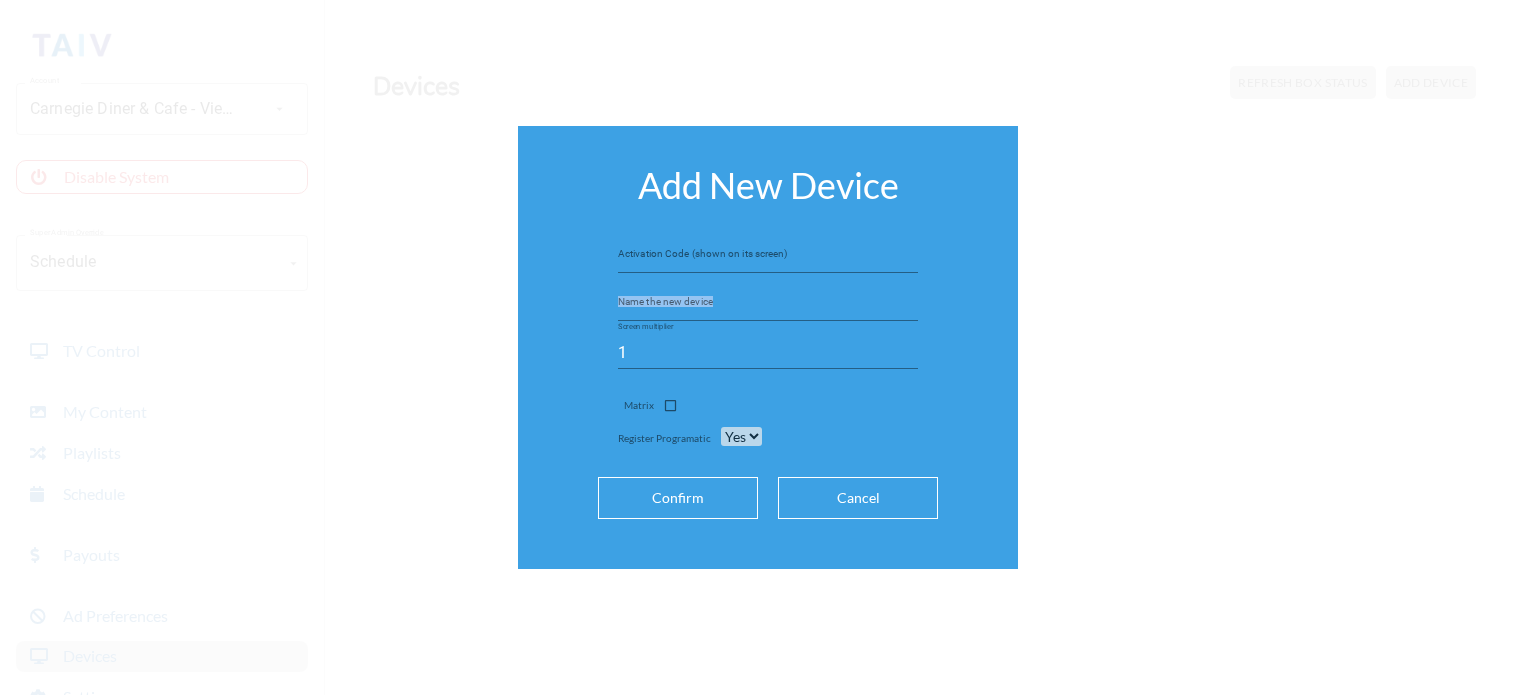 drag, startPoint x: 840, startPoint y: 283, endPoint x: 668, endPoint y: 264, distance: 173.04623 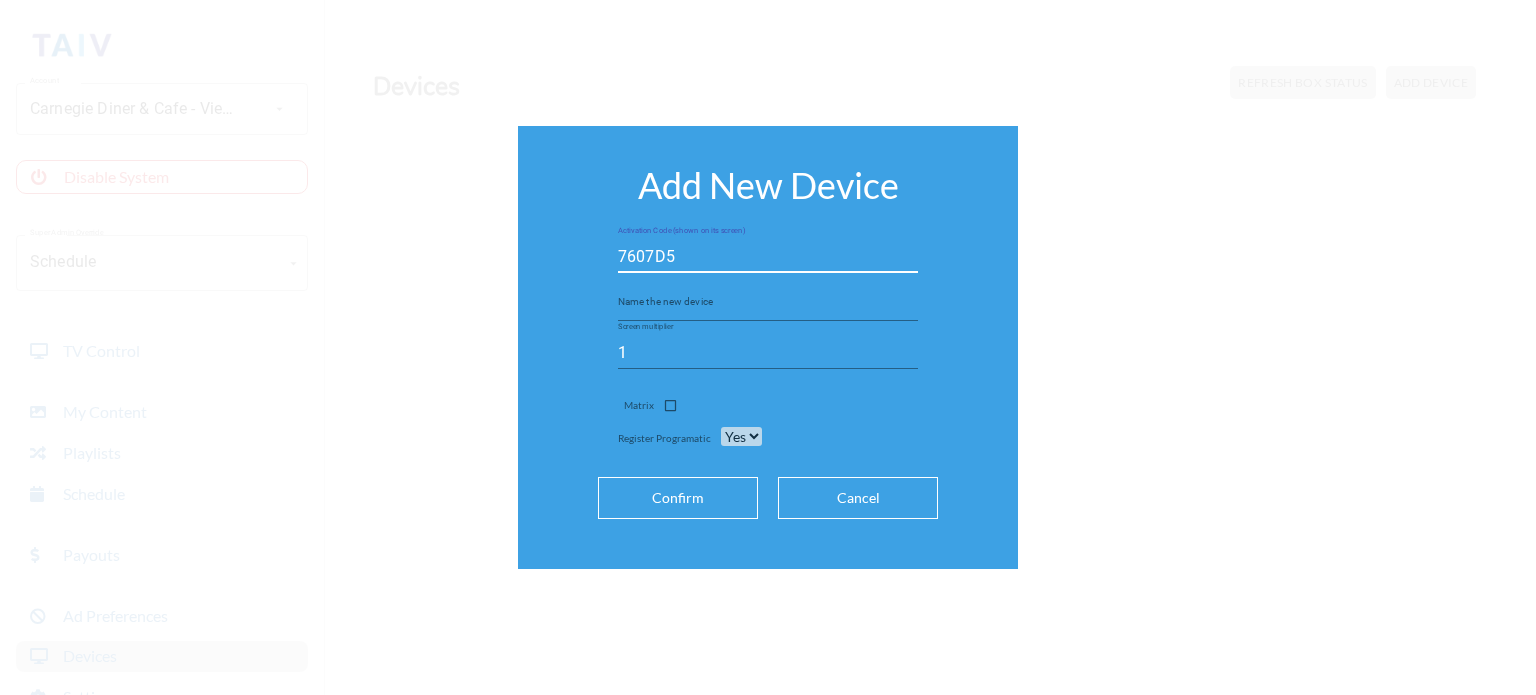 type on "7607D5" 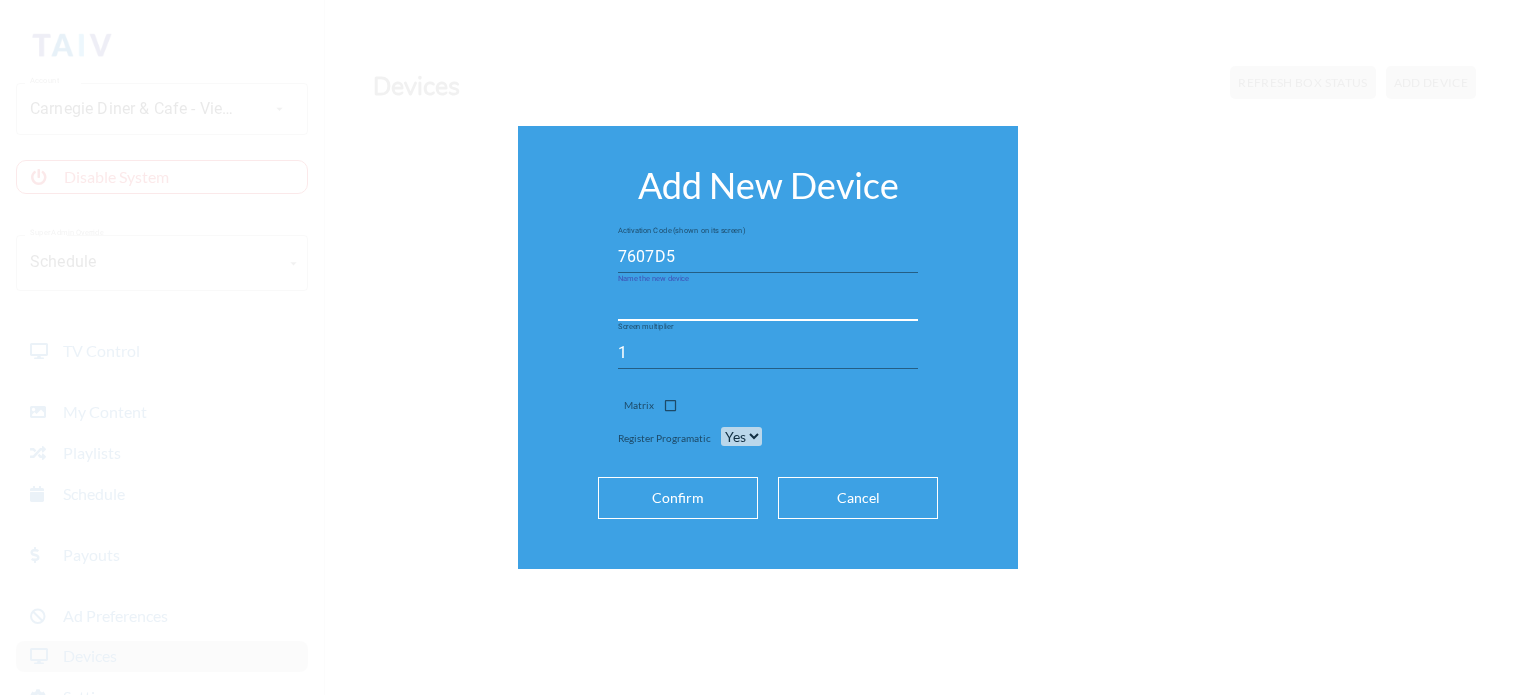 click on "Cancel" at bounding box center (858, 498) 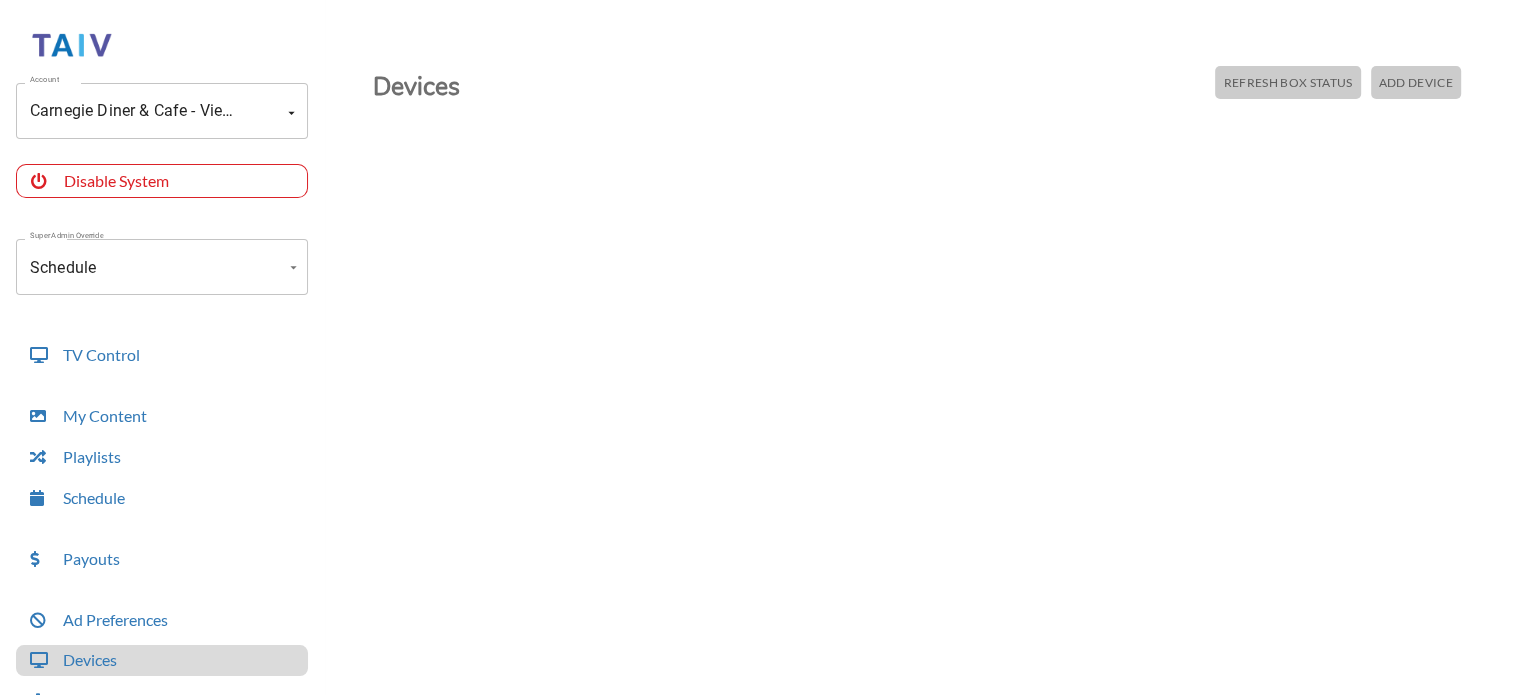click on "Devices Refresh Box Status Add Device" at bounding box center [927, 397] 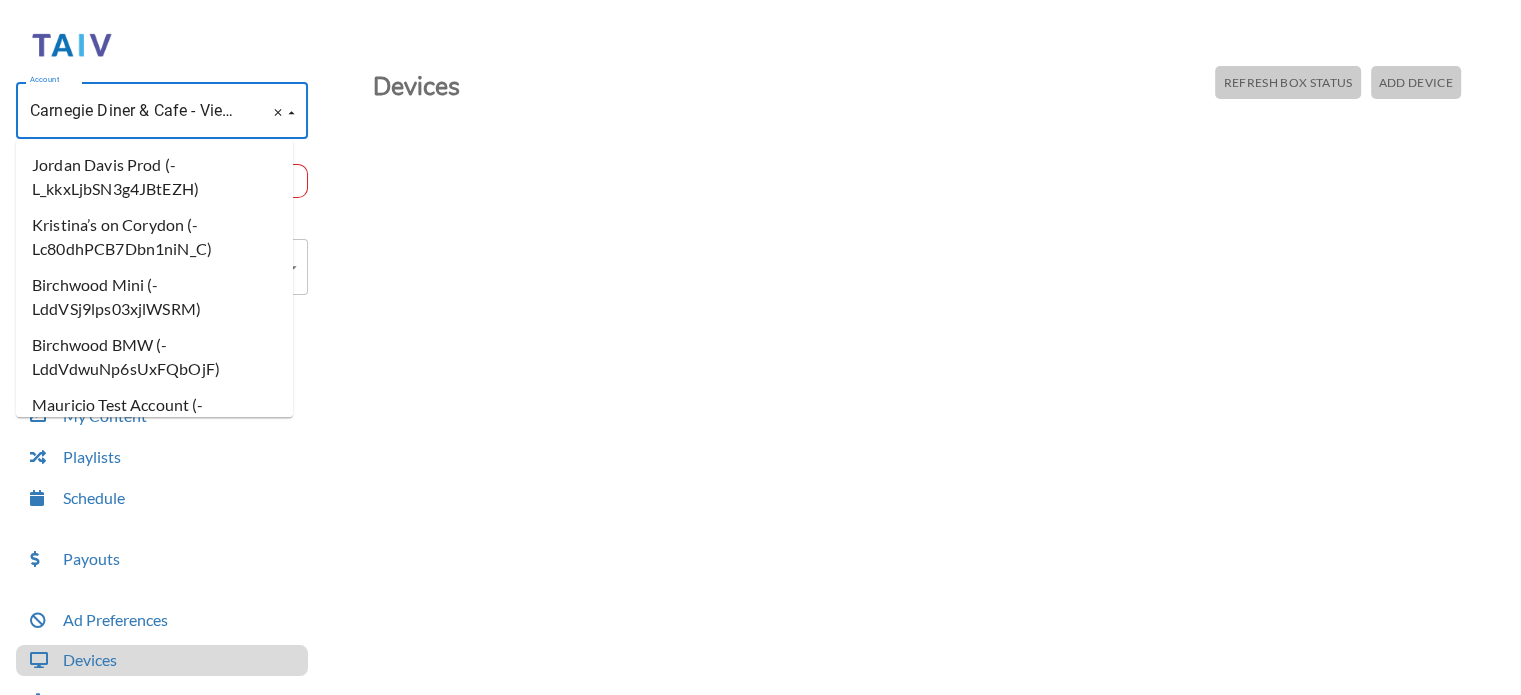 scroll, scrollTop: 216594, scrollLeft: 0, axis: vertical 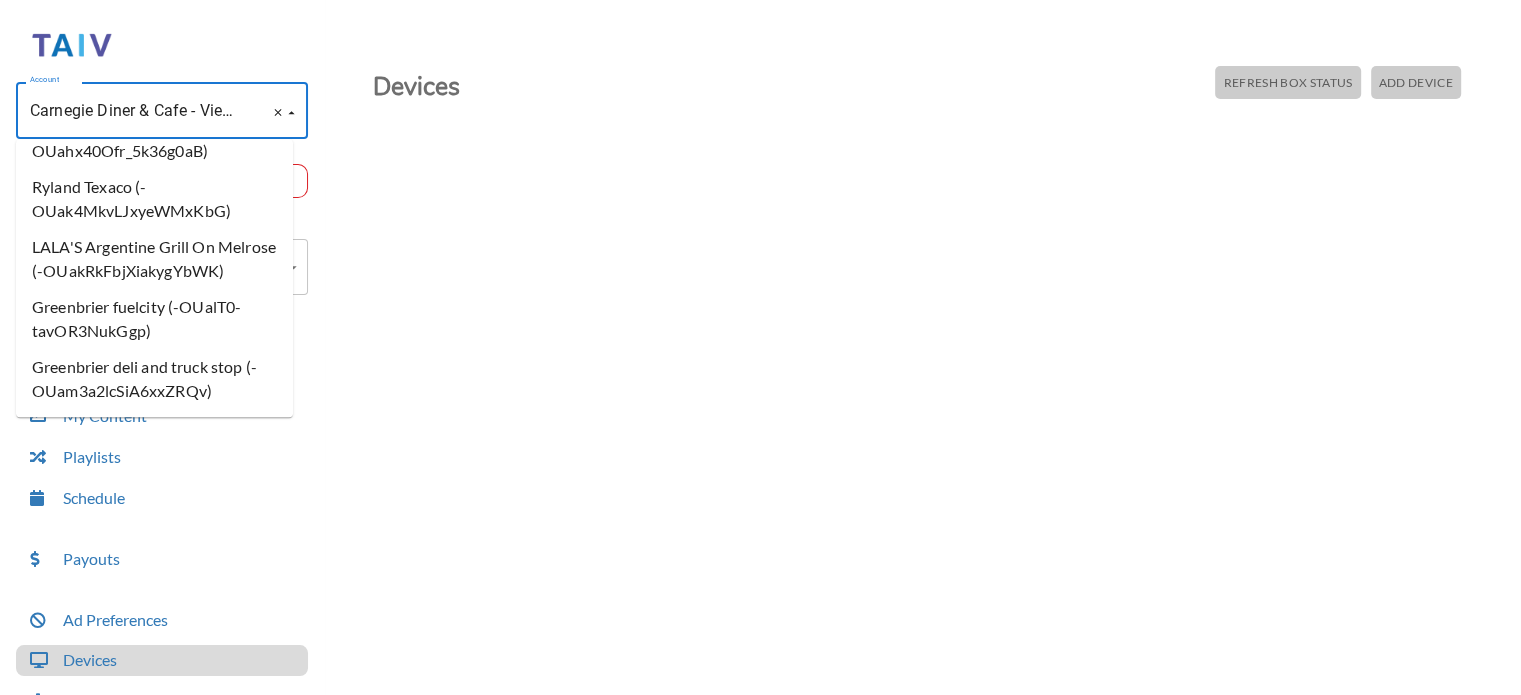 drag, startPoint x: 28, startPoint y: 107, endPoint x: 189, endPoint y: 125, distance: 162.00308 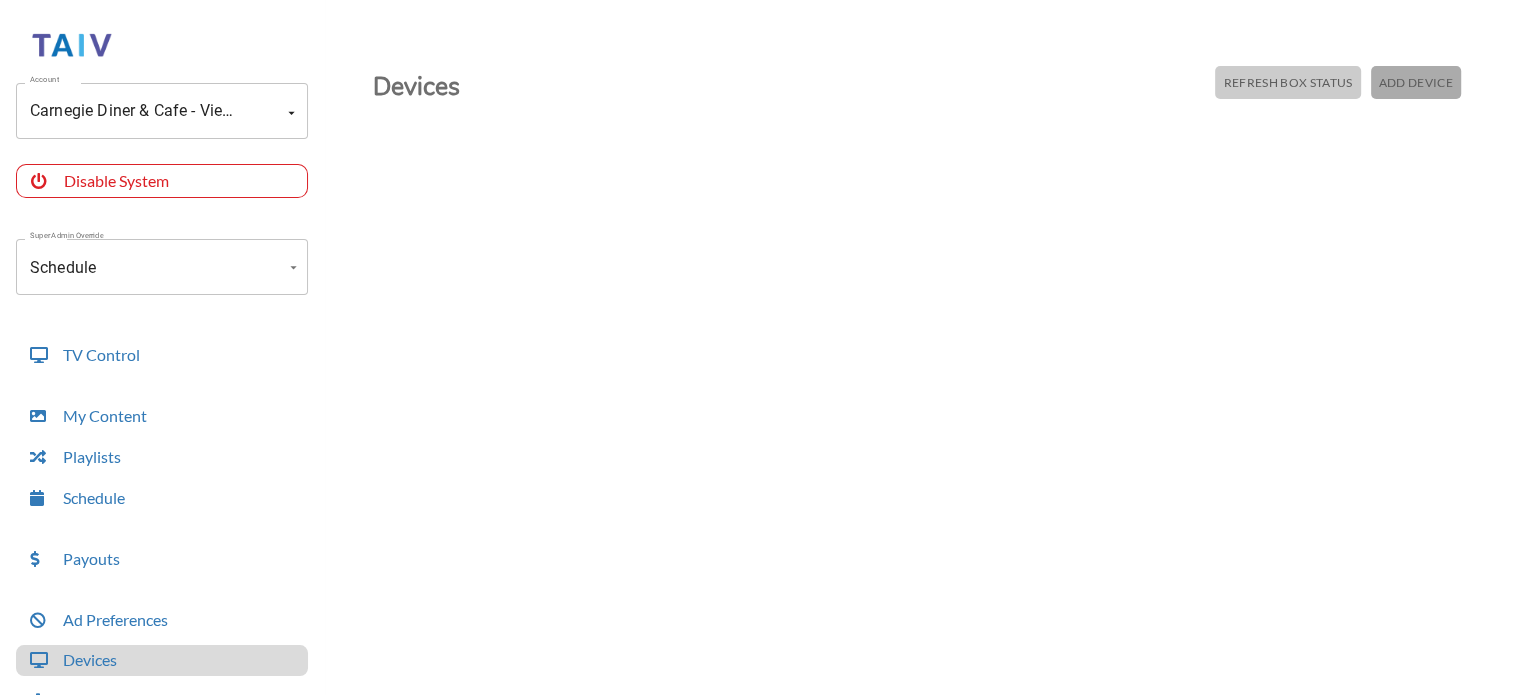 click on "Add Device" at bounding box center (1287, 82) 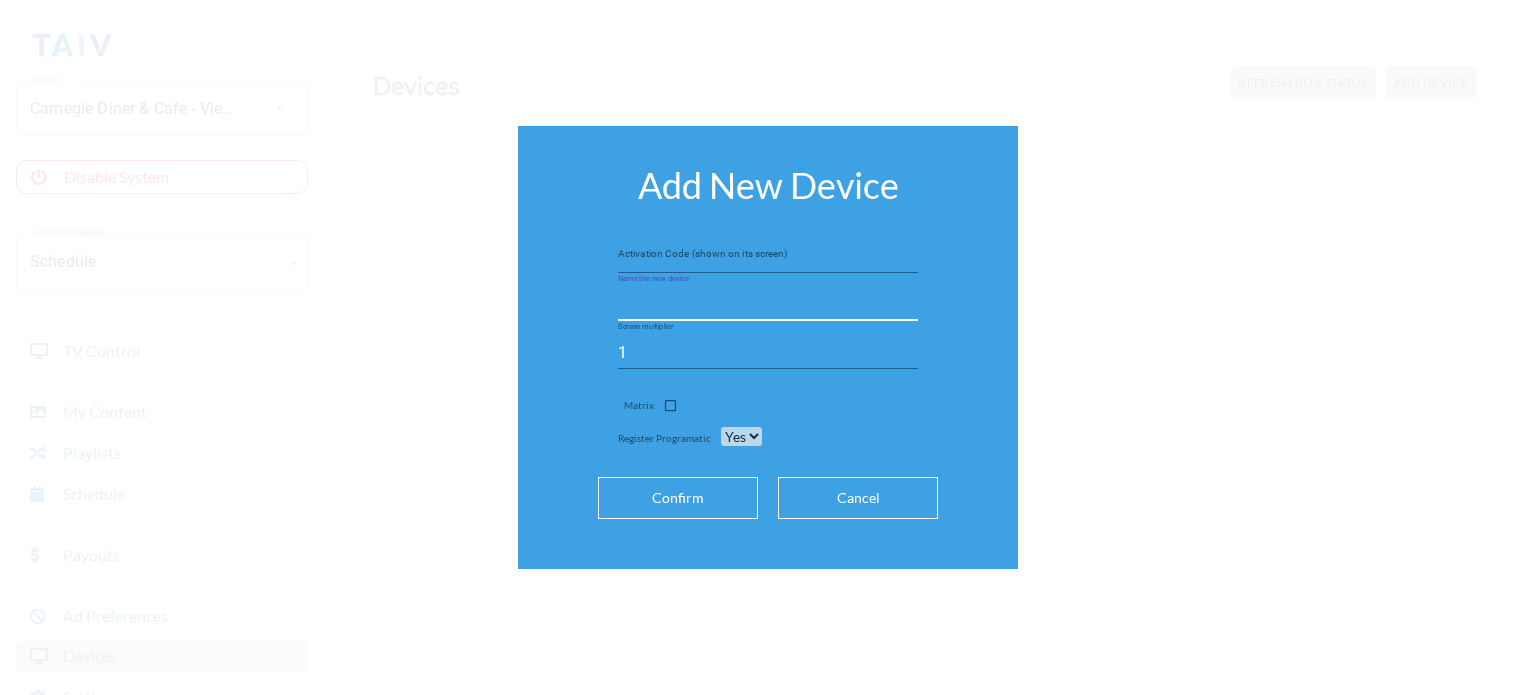 click at bounding box center [768, 305] 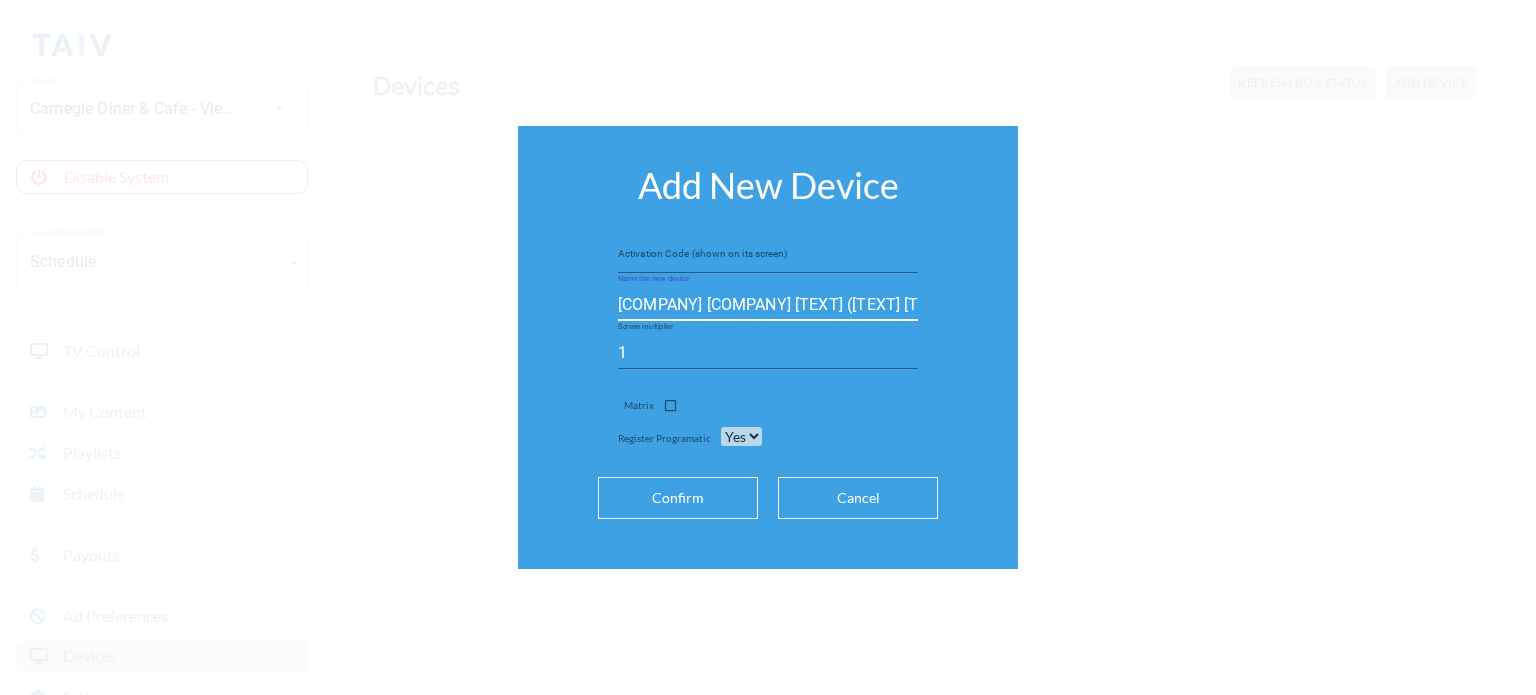 type on "[COMPANY] [COMPANY] [TEXT] ([TEXT] [TEXT] [TEXT])" 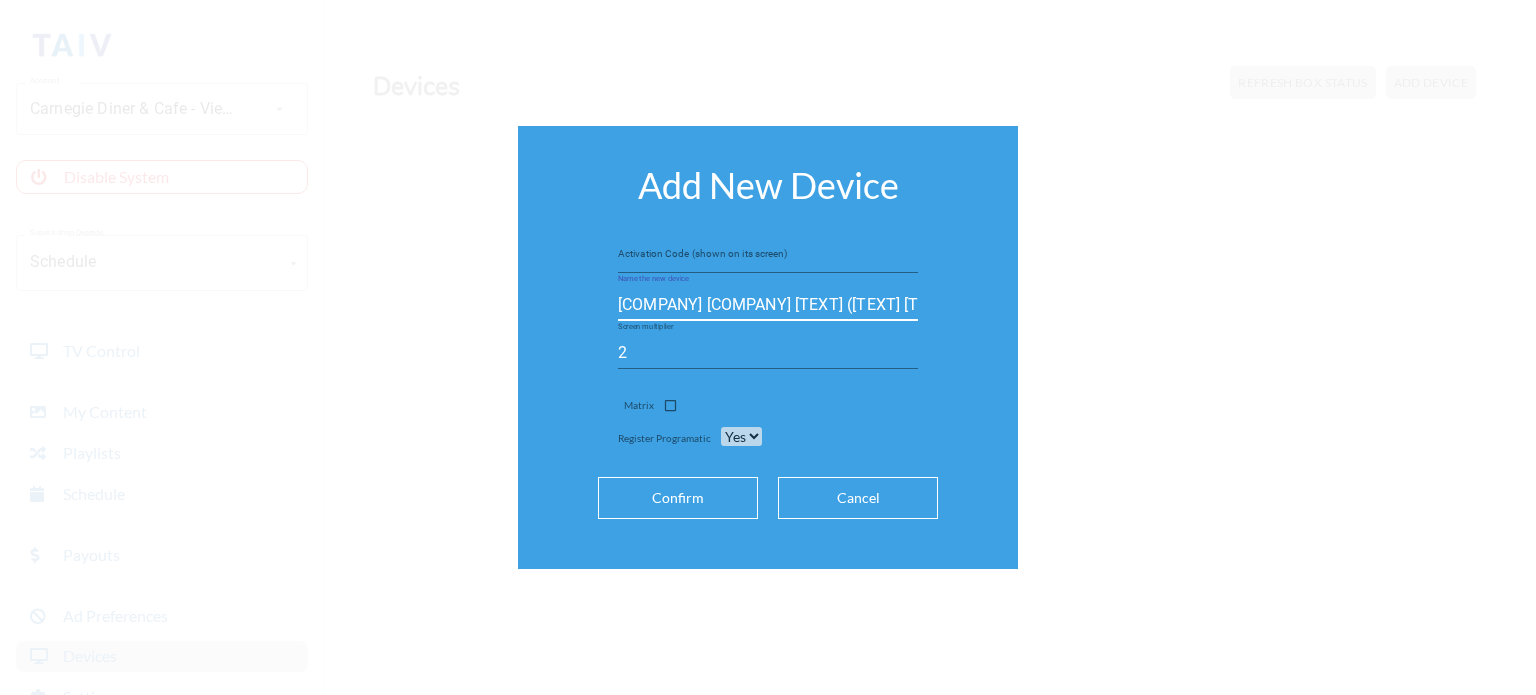 type on "2" 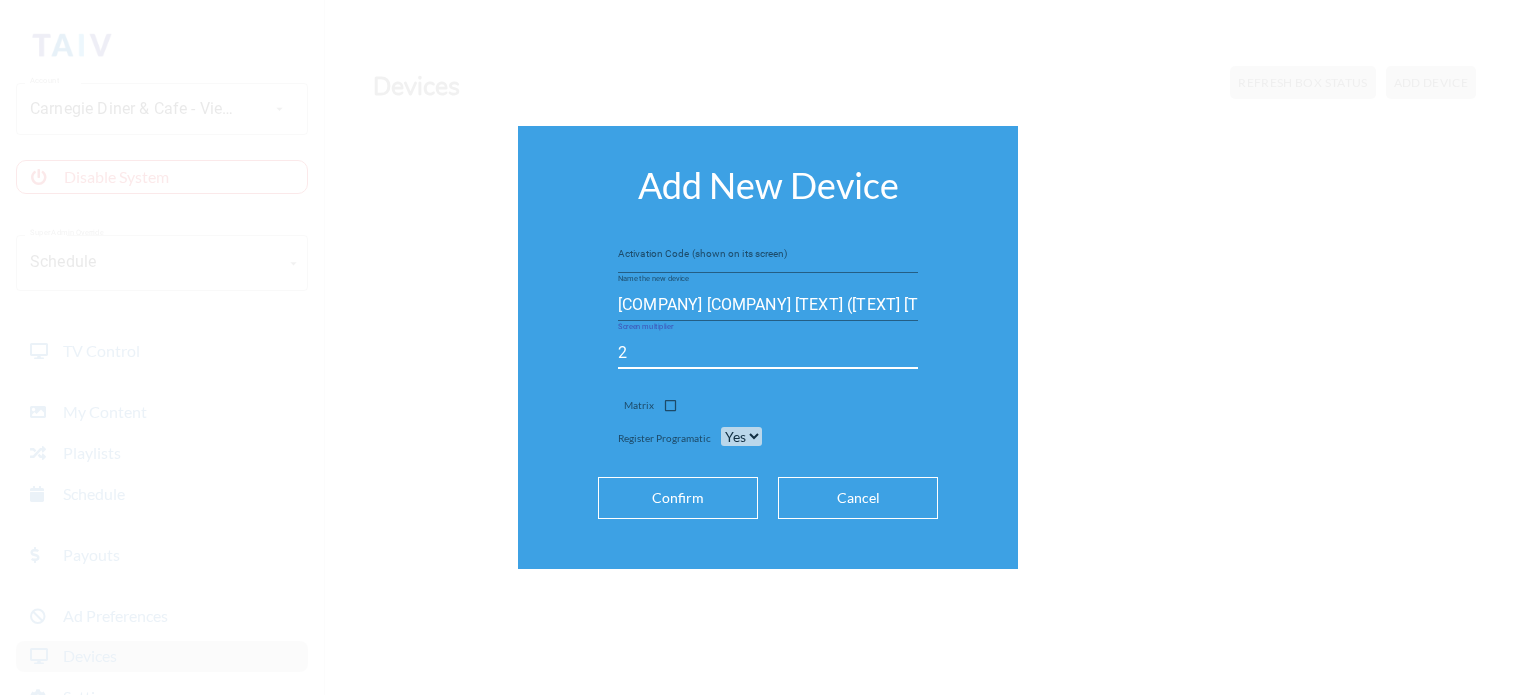 click at bounding box center (768, 257) 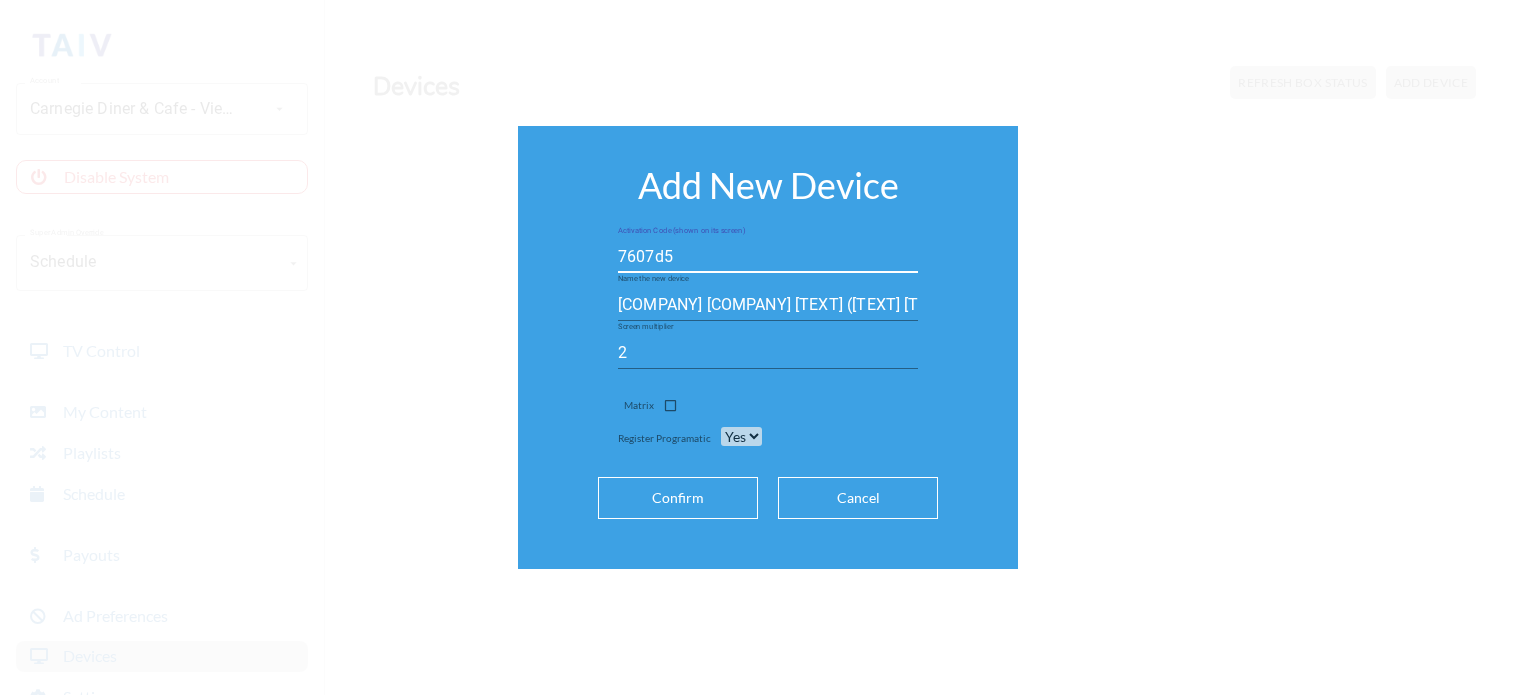 type on "7607d5" 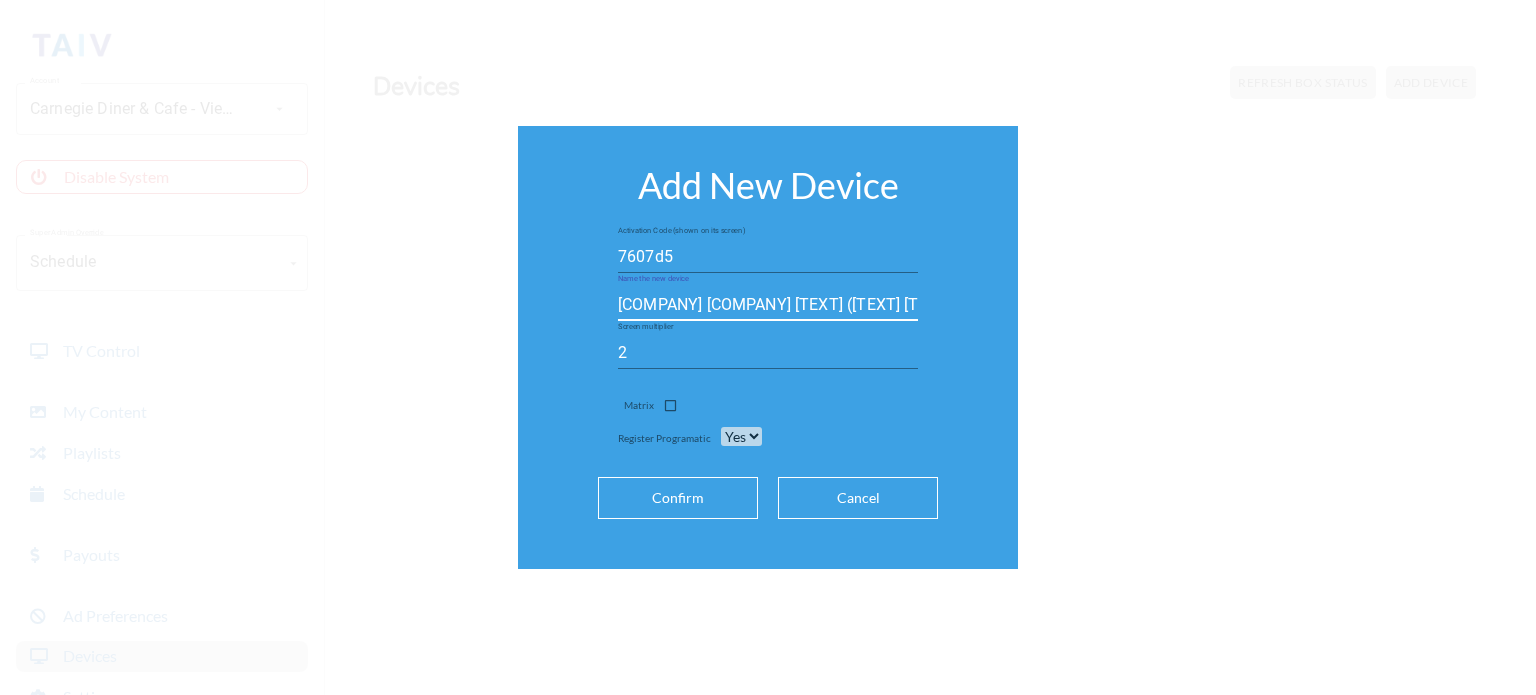 click on "[COMPANY] [COMPANY] [TEXT] ([TEXT] [TEXT] [TEXT])" at bounding box center [768, 305] 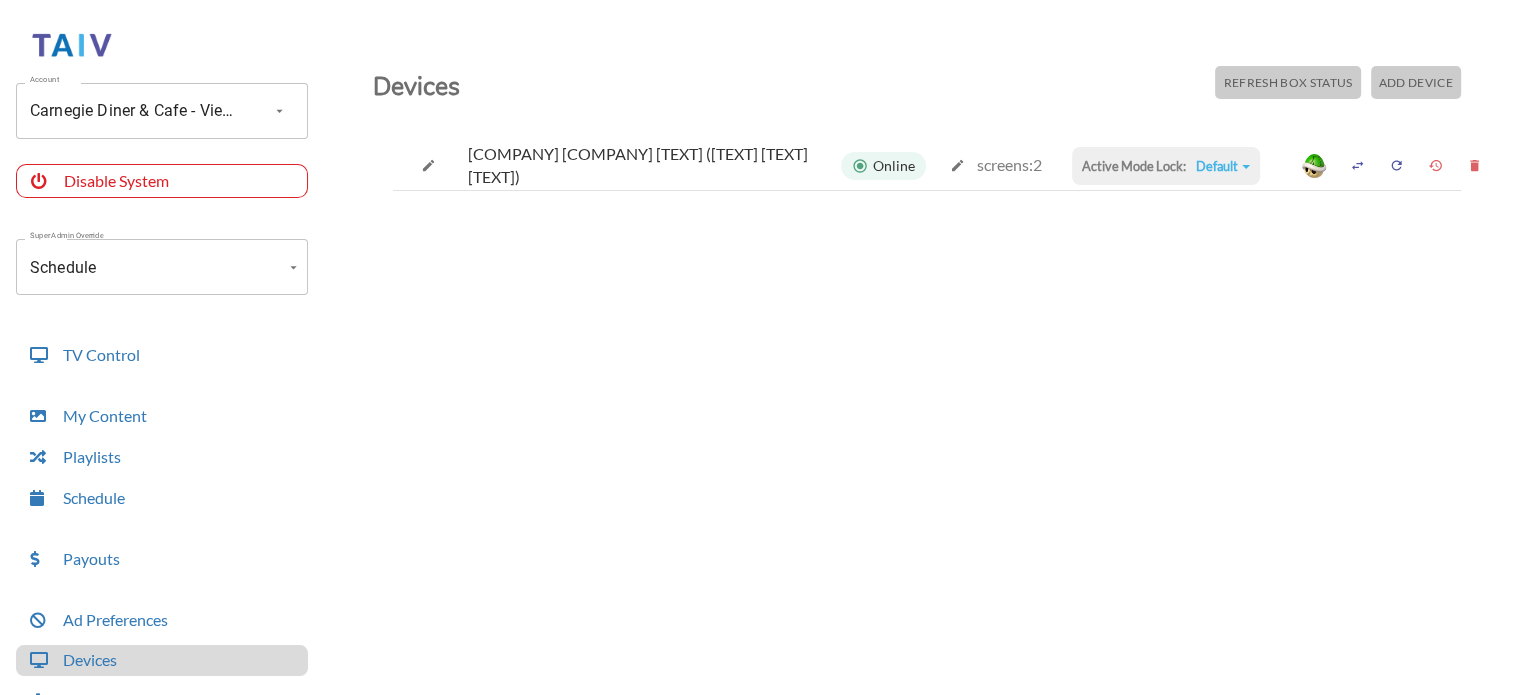 click on "Default" at bounding box center [1223, 166] 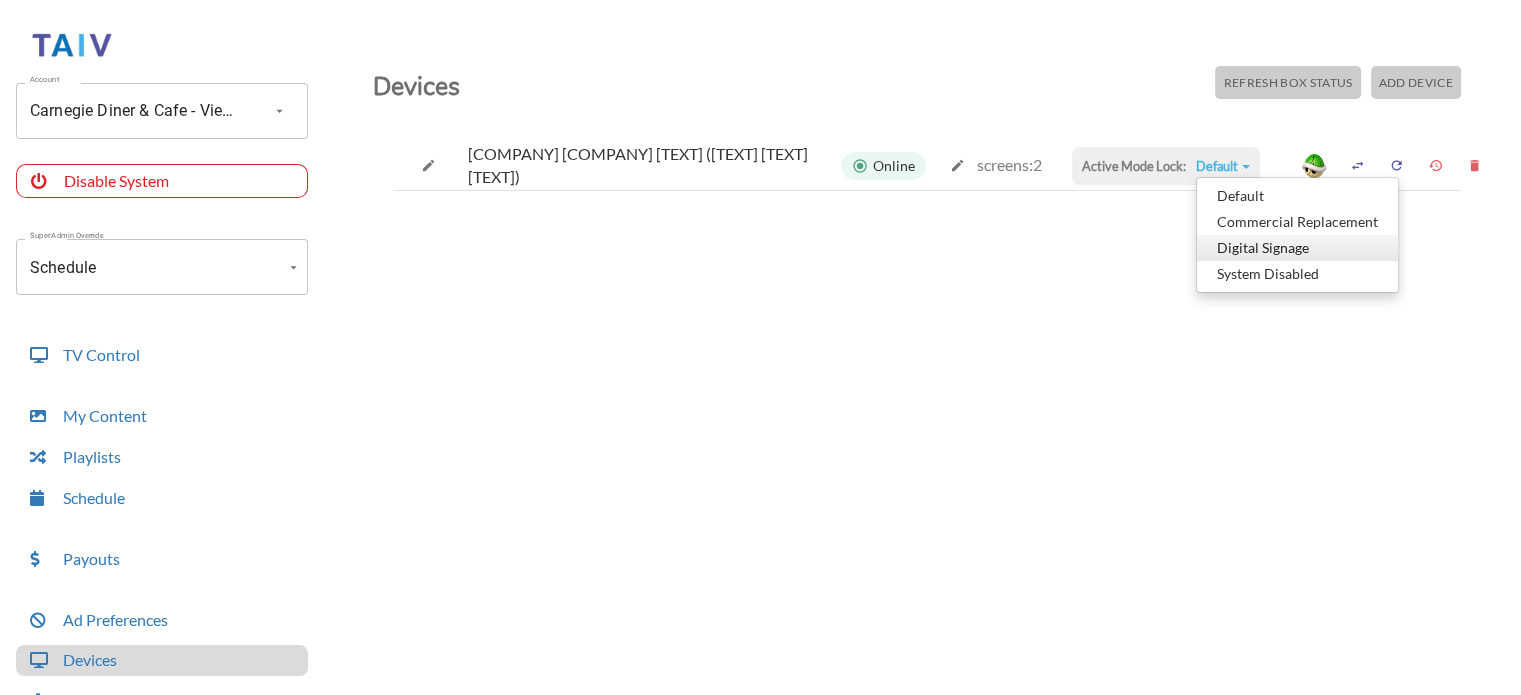 click on "Digital Signage" at bounding box center [1297, 196] 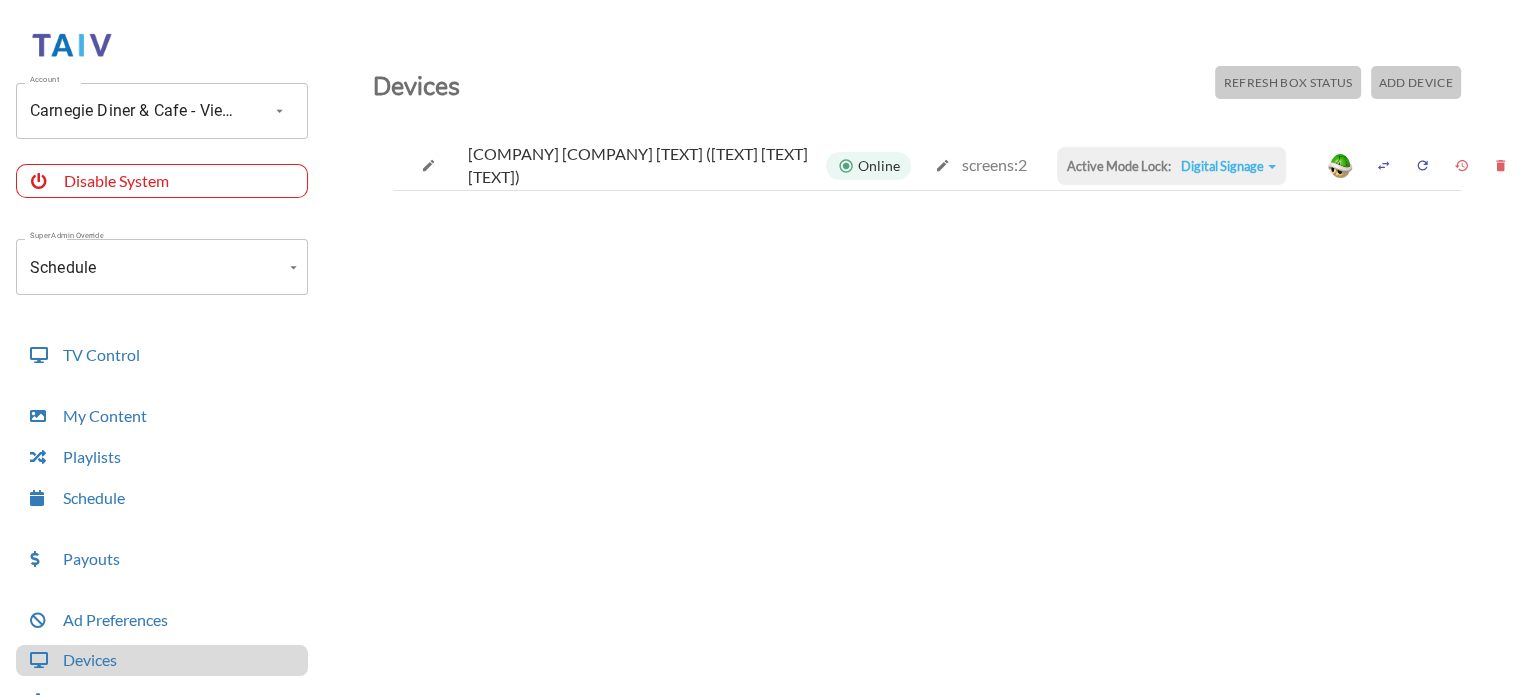 click on "Digital Signage" at bounding box center [1228, 166] 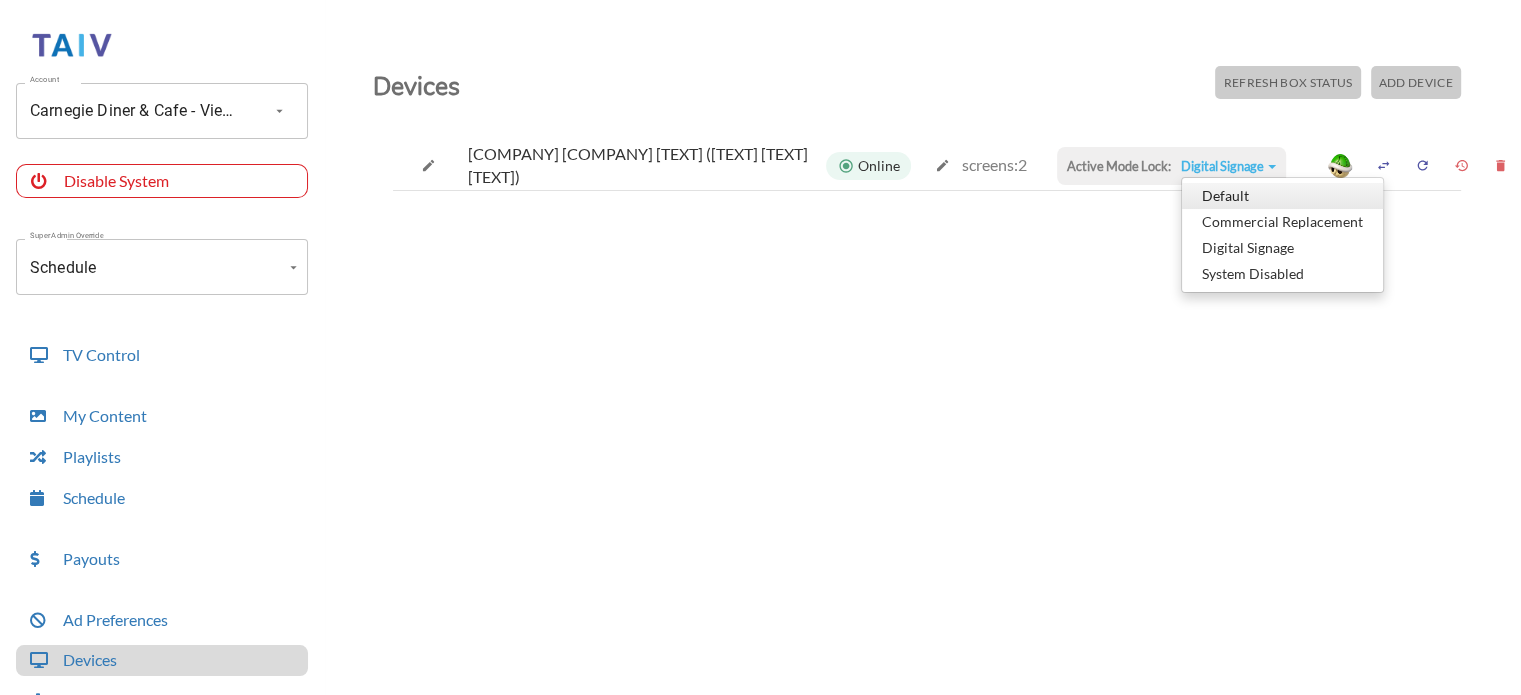 click on "Default" at bounding box center [1282, 196] 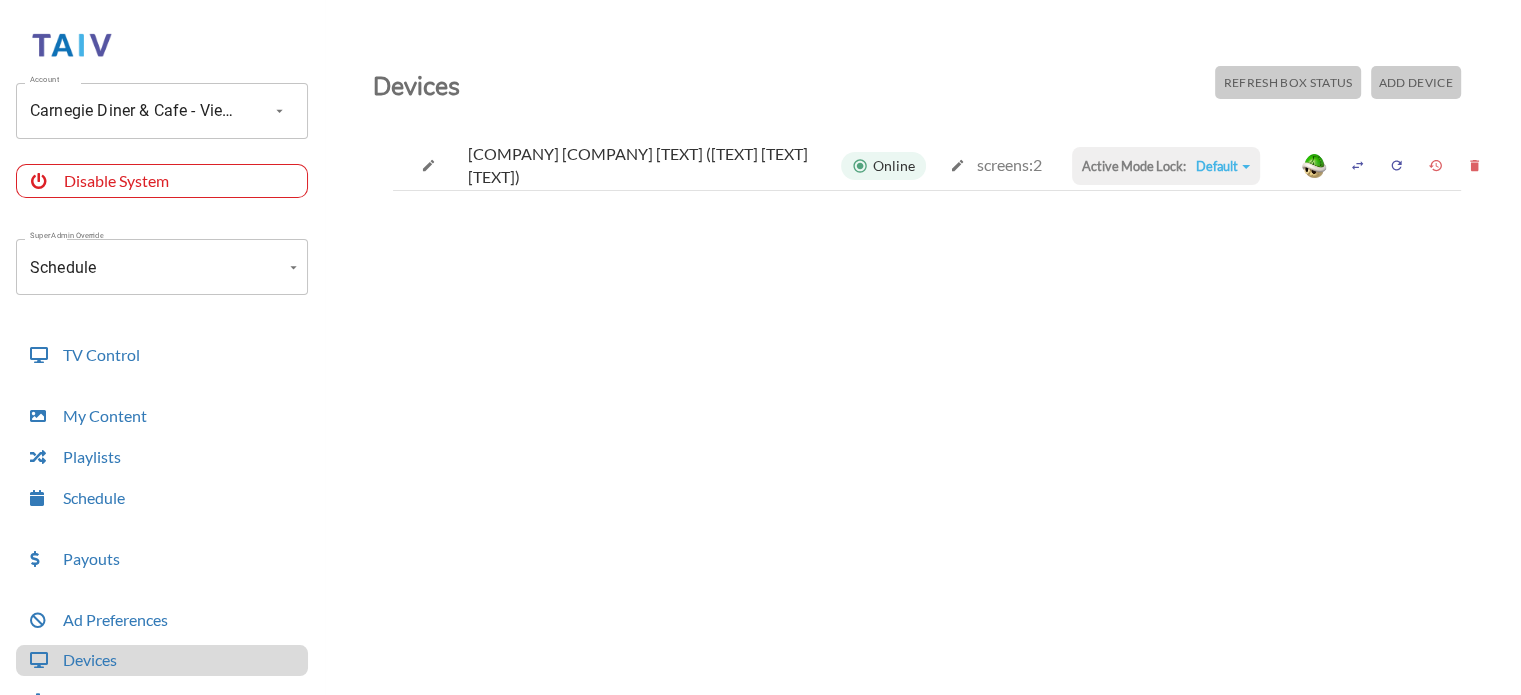 click on "Default" at bounding box center (1223, 166) 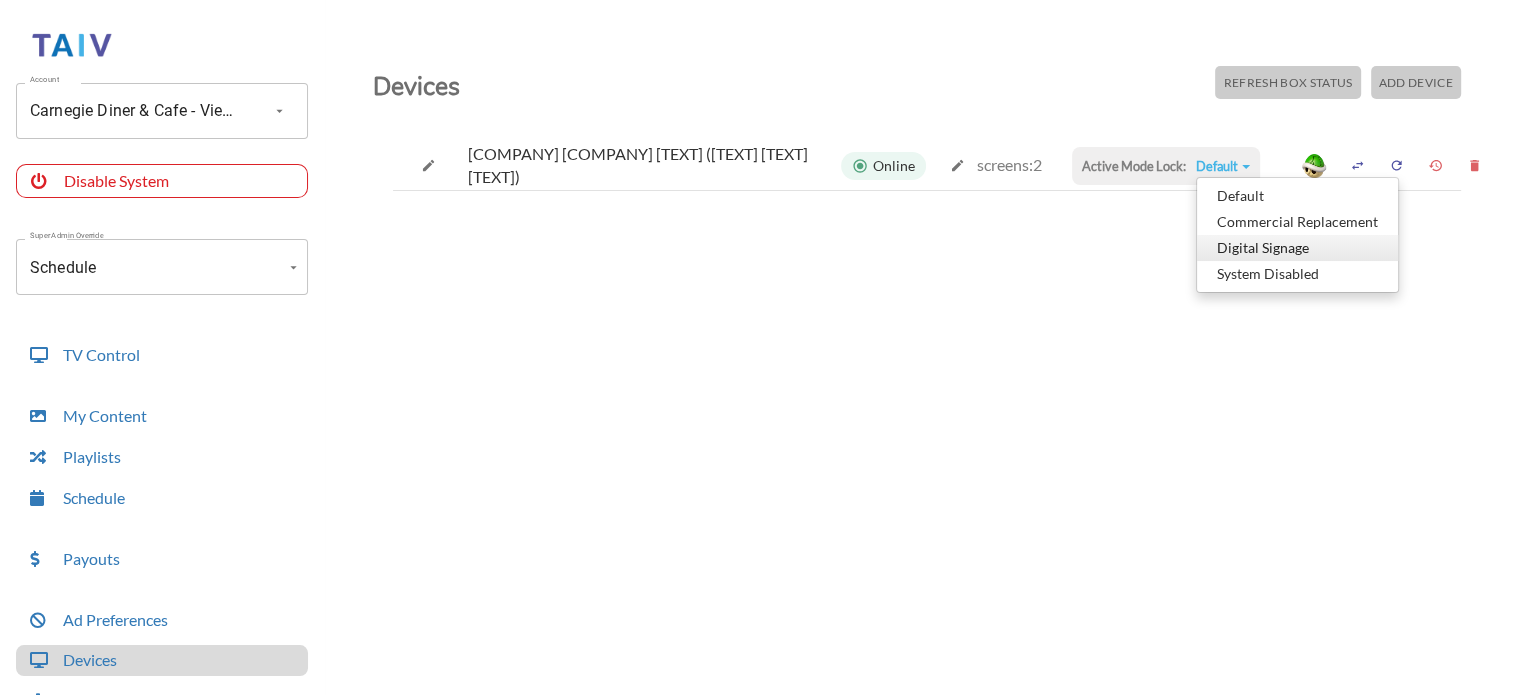 click on "Digital Signage" at bounding box center (1297, 196) 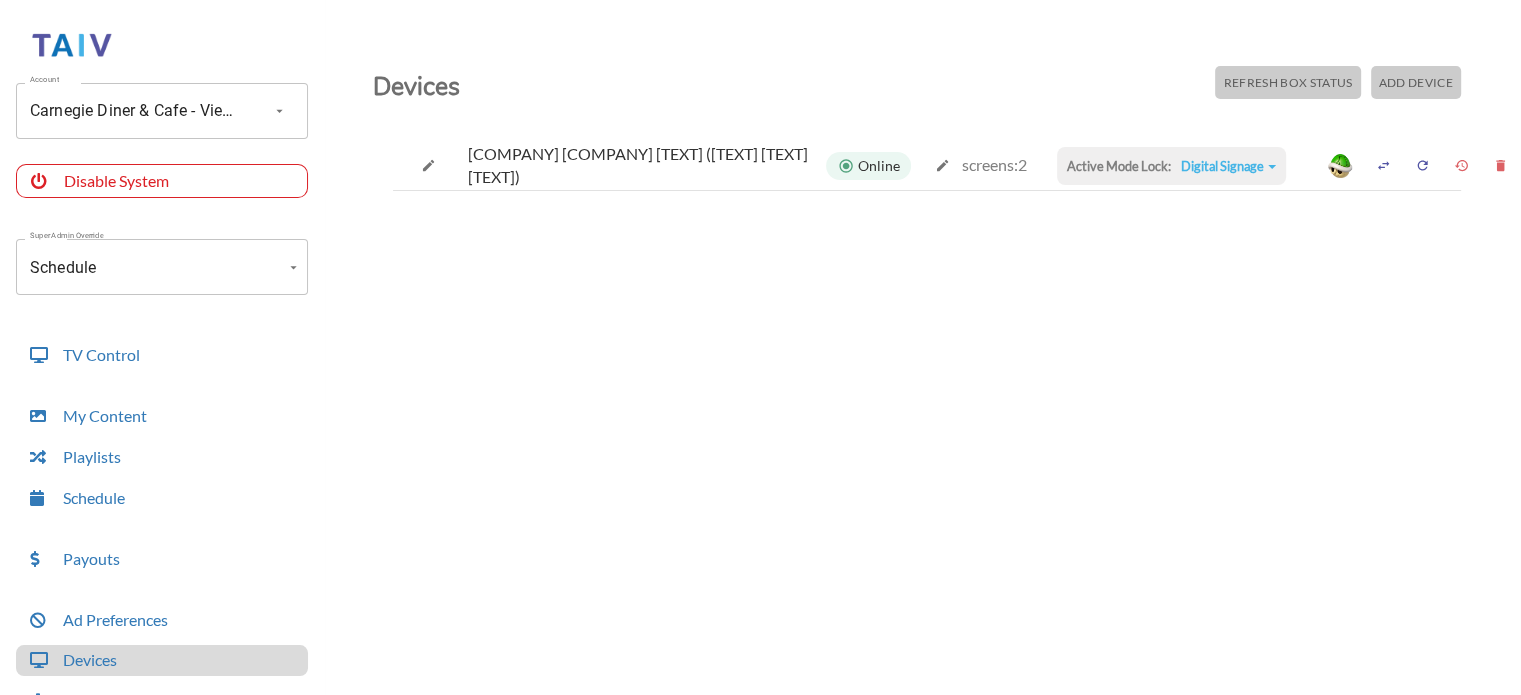 click on "Devices Refresh Box Status Add Device Carnegie Diner & Cafe Box [NUMBER] ([RANDOM]) Online screens: [NUMBER] Active Mode Lock: Digital Signage Default Commercial Replacement Digital Signage System Disabled" at bounding box center [927, 397] 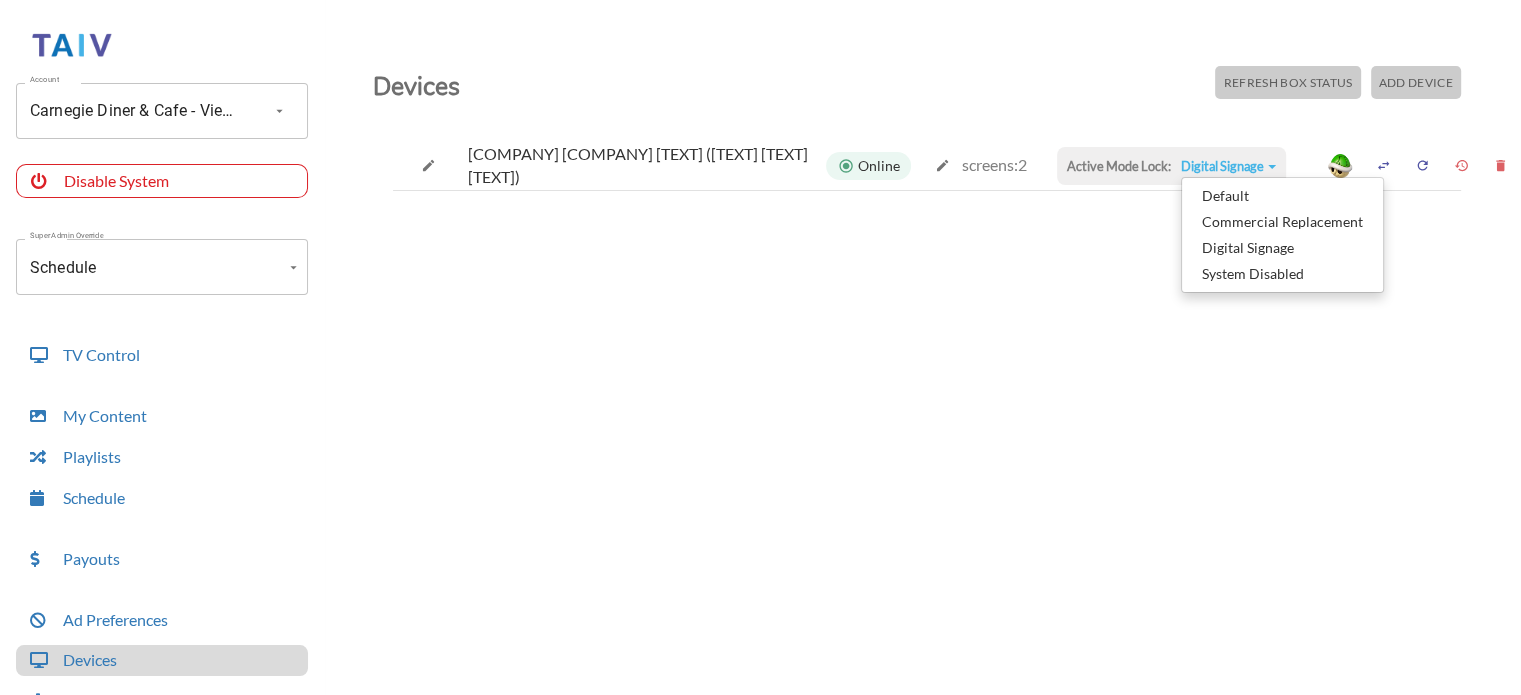 click on "Devices Refresh Box Status Add Device Carnegie Diner & Cafe Box [NUMBER] ([RANDOM]) Online screens: [NUMBER] Active Mode Lock: Digital Signage Default Commercial Replacement Digital Signage System Disabled" at bounding box center [927, 397] 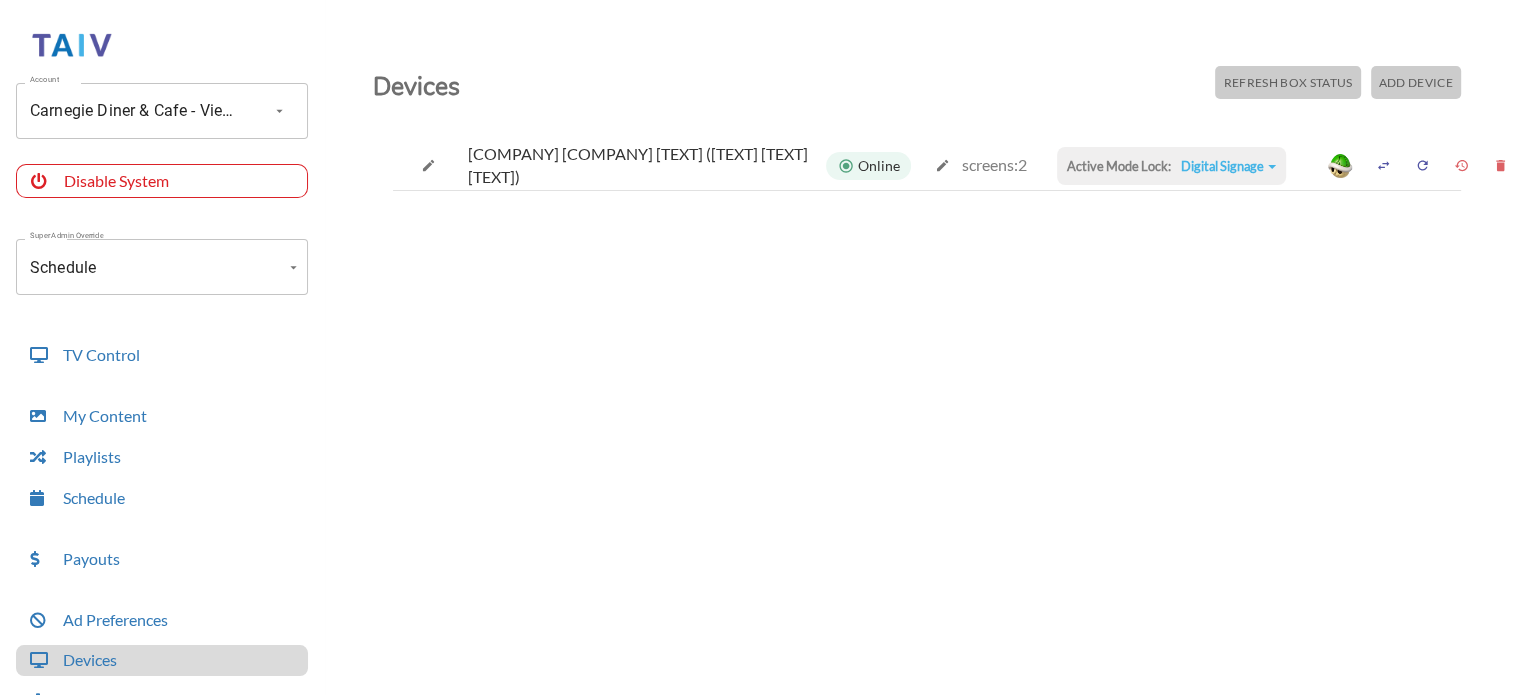 click on "Digital Signage" at bounding box center [1228, 166] 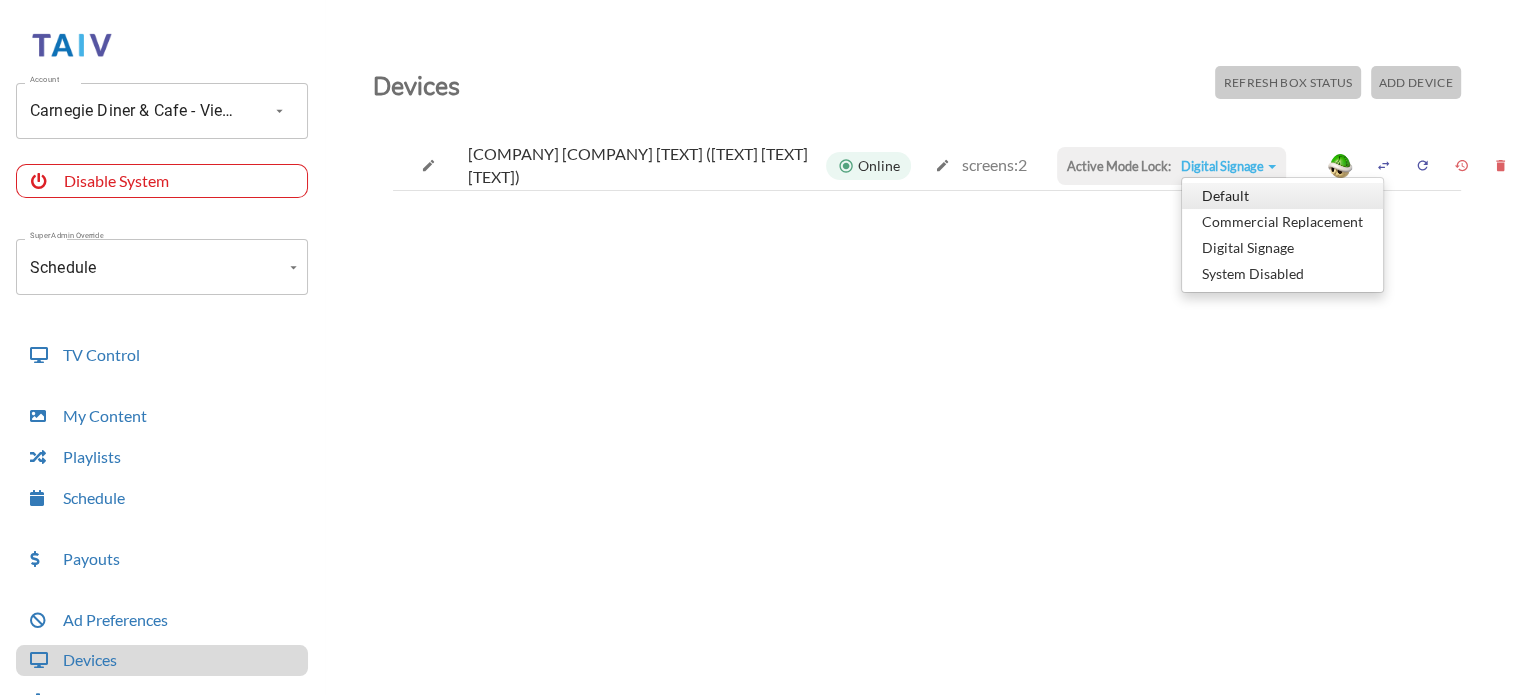 click on "Default" at bounding box center (1282, 196) 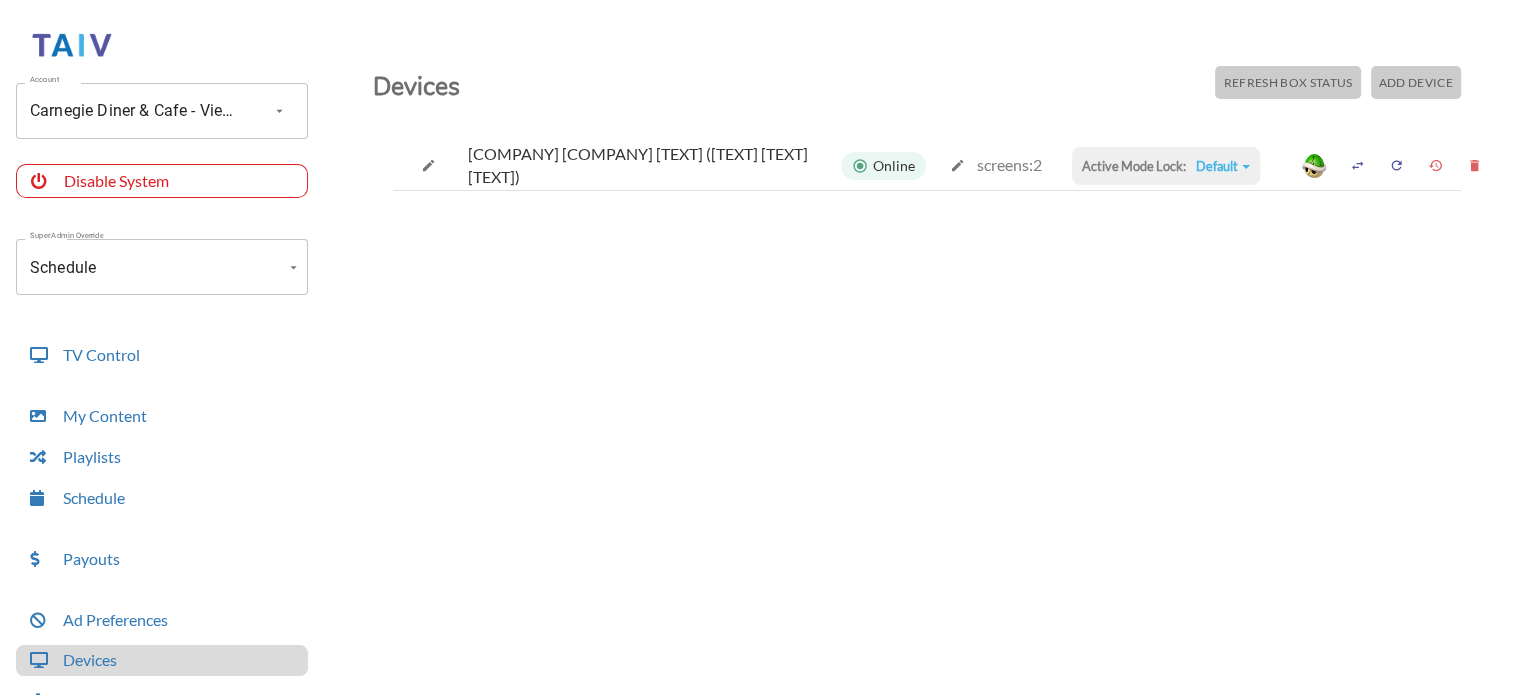 click on "Default" at bounding box center [1223, 166] 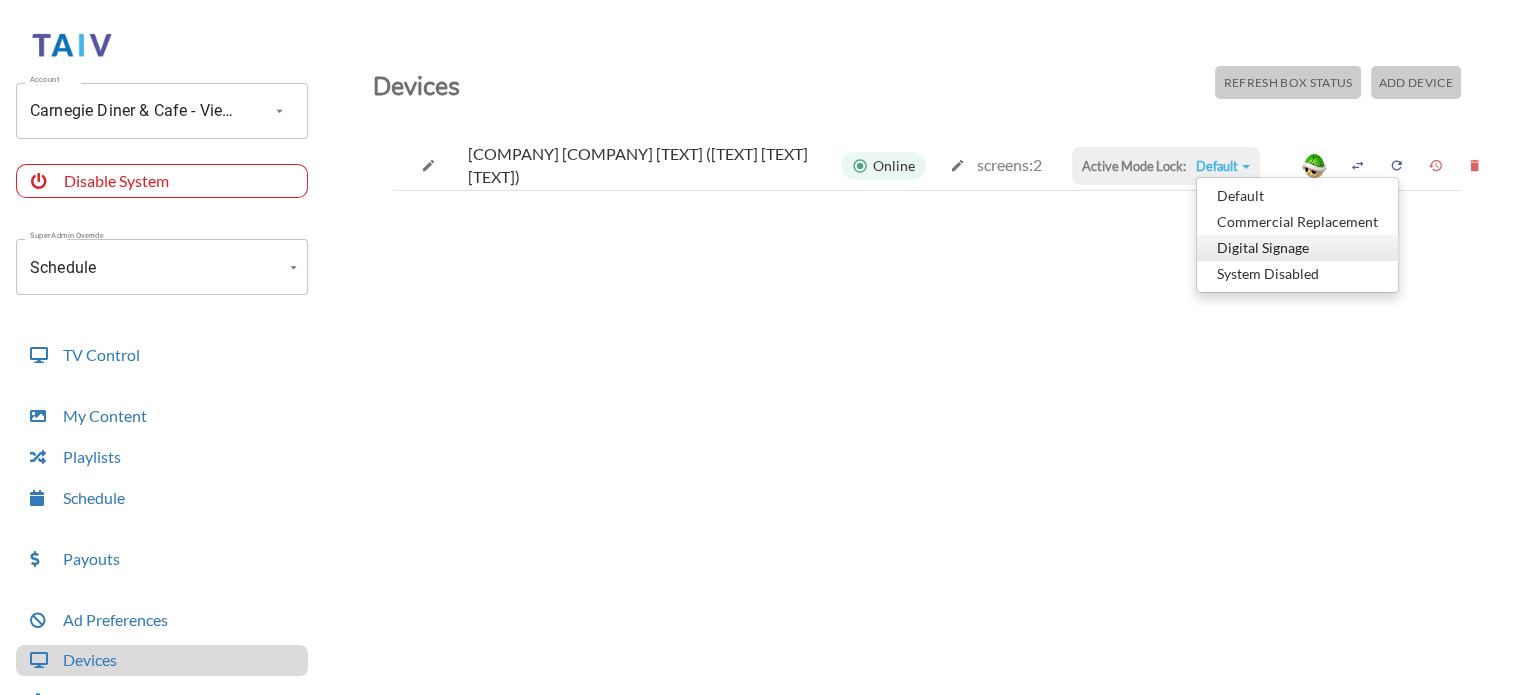 click on "Digital Signage" at bounding box center [1297, 196] 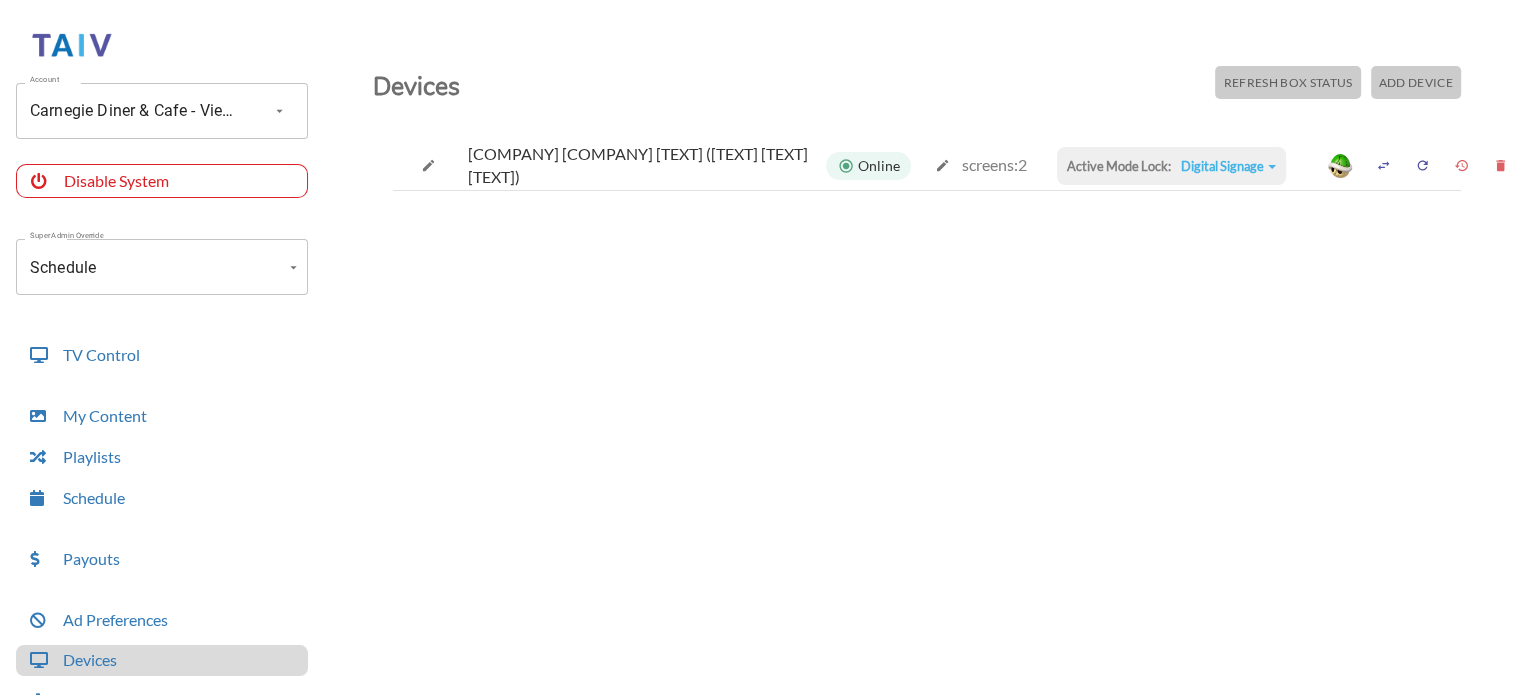 click on "[COMPANY] [COMPANY] [TEXT] ([TEXT] [TEXT] [TEXT])" at bounding box center (611, 166) 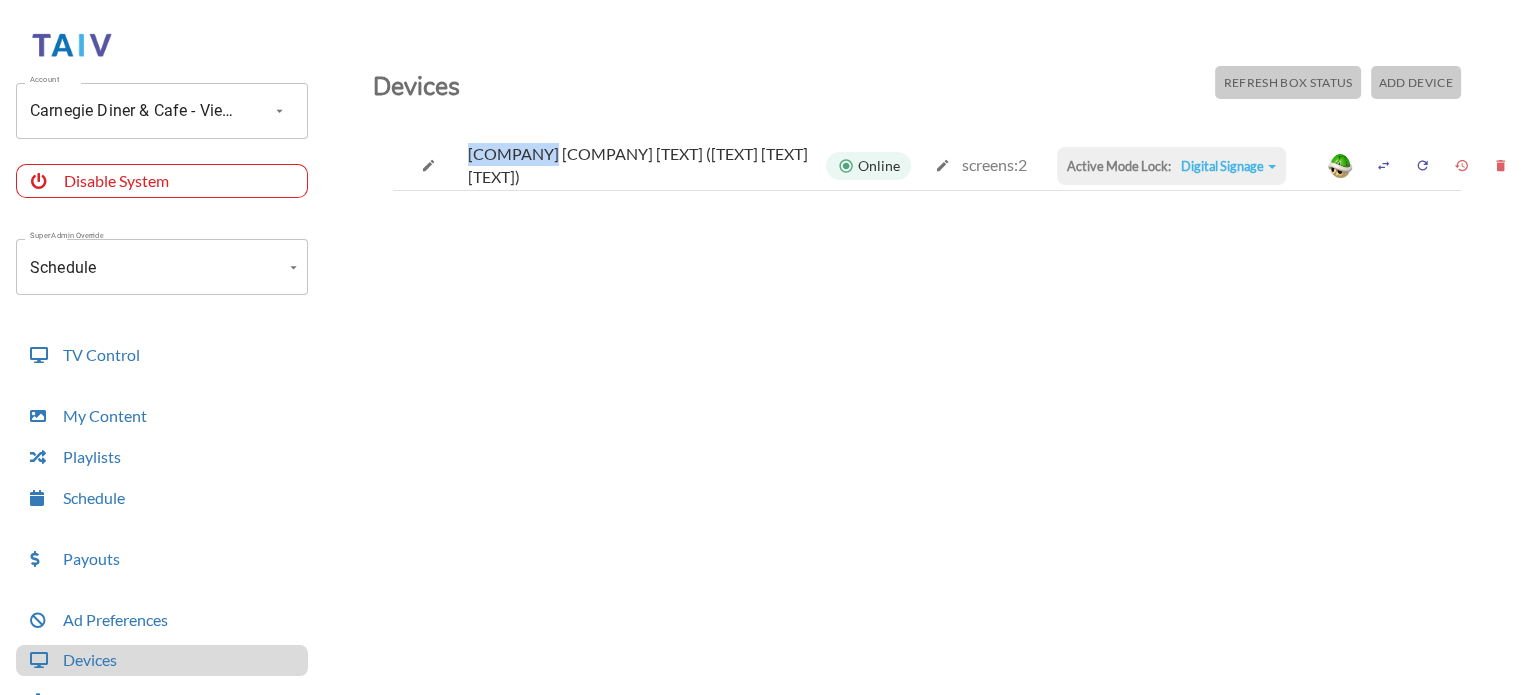 click on "[COMPANY] [COMPANY] [TEXT] ([TEXT] [TEXT] [TEXT])" at bounding box center (611, 166) 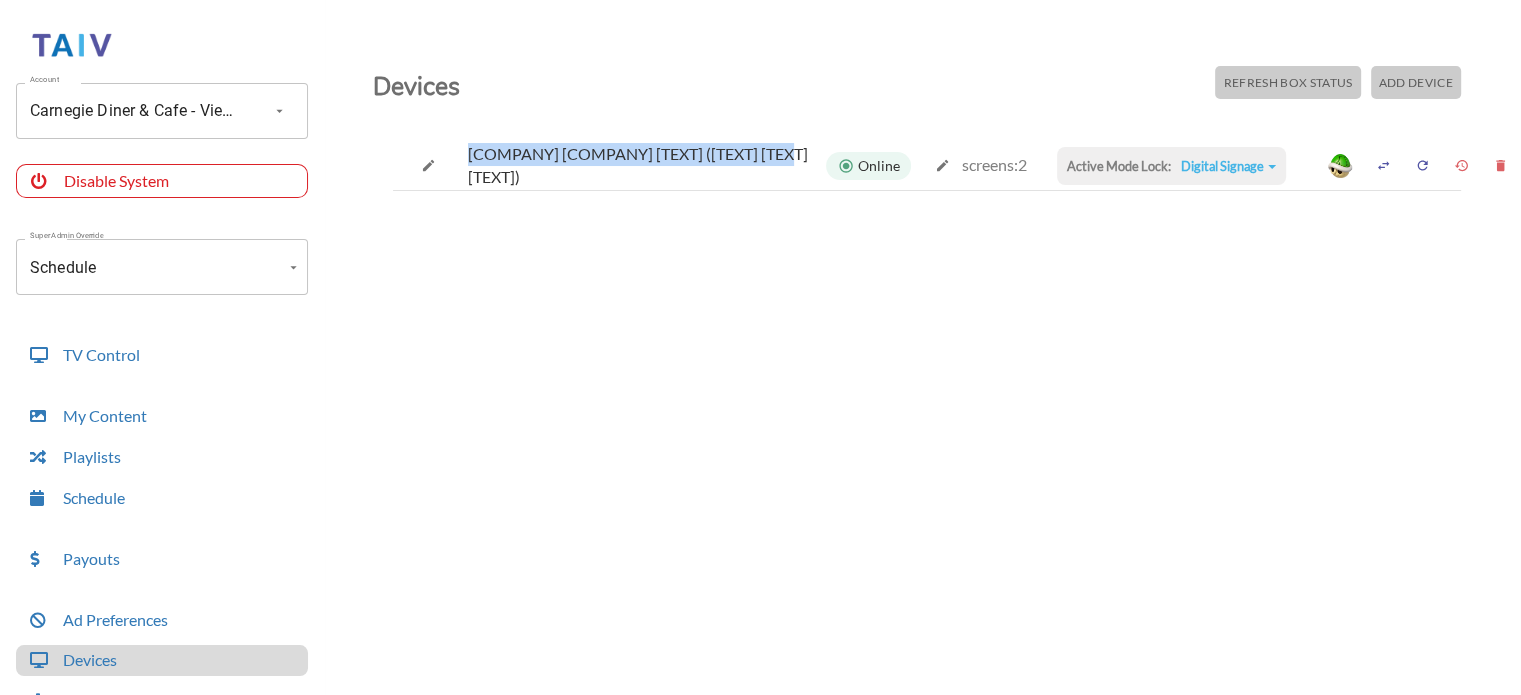 click on "[COMPANY] [COMPANY] [TEXT] ([TEXT] [TEXT] [TEXT])" at bounding box center [611, 166] 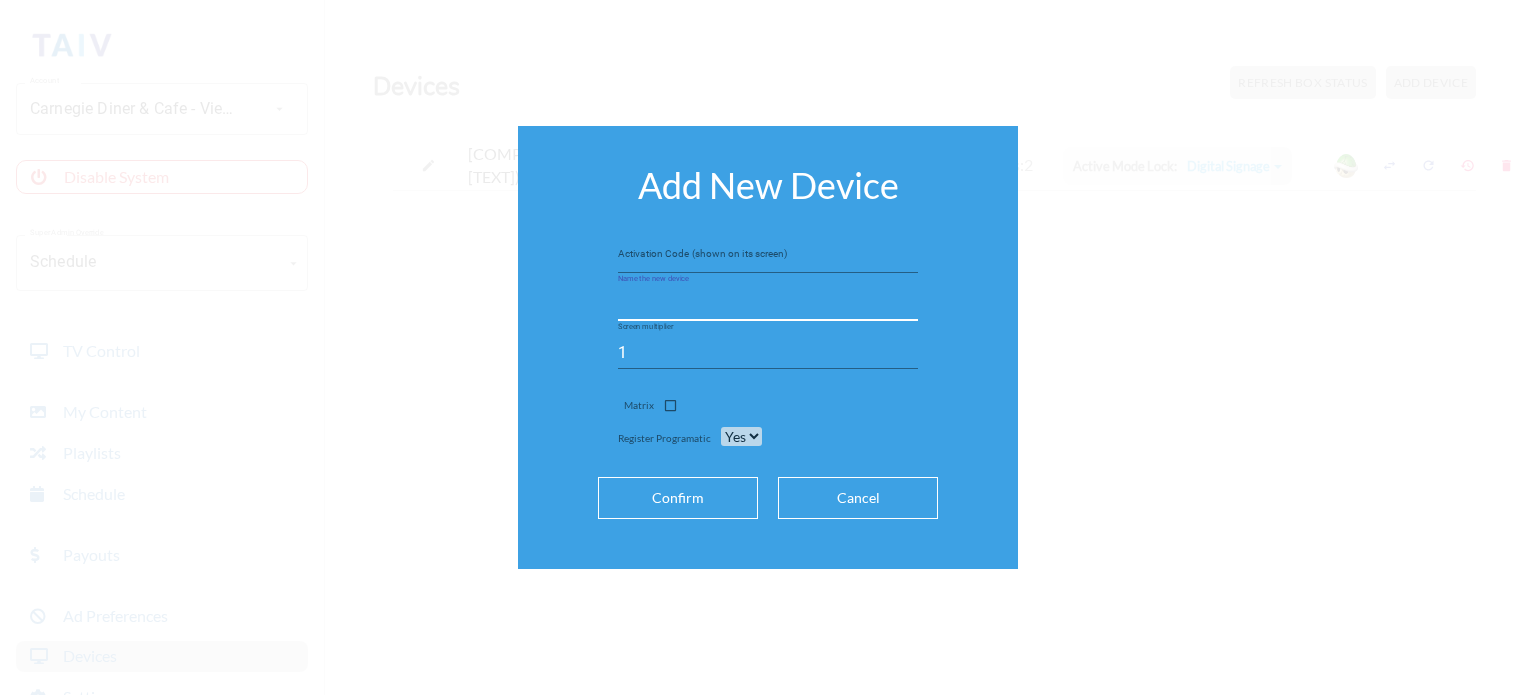 click at bounding box center [768, 305] 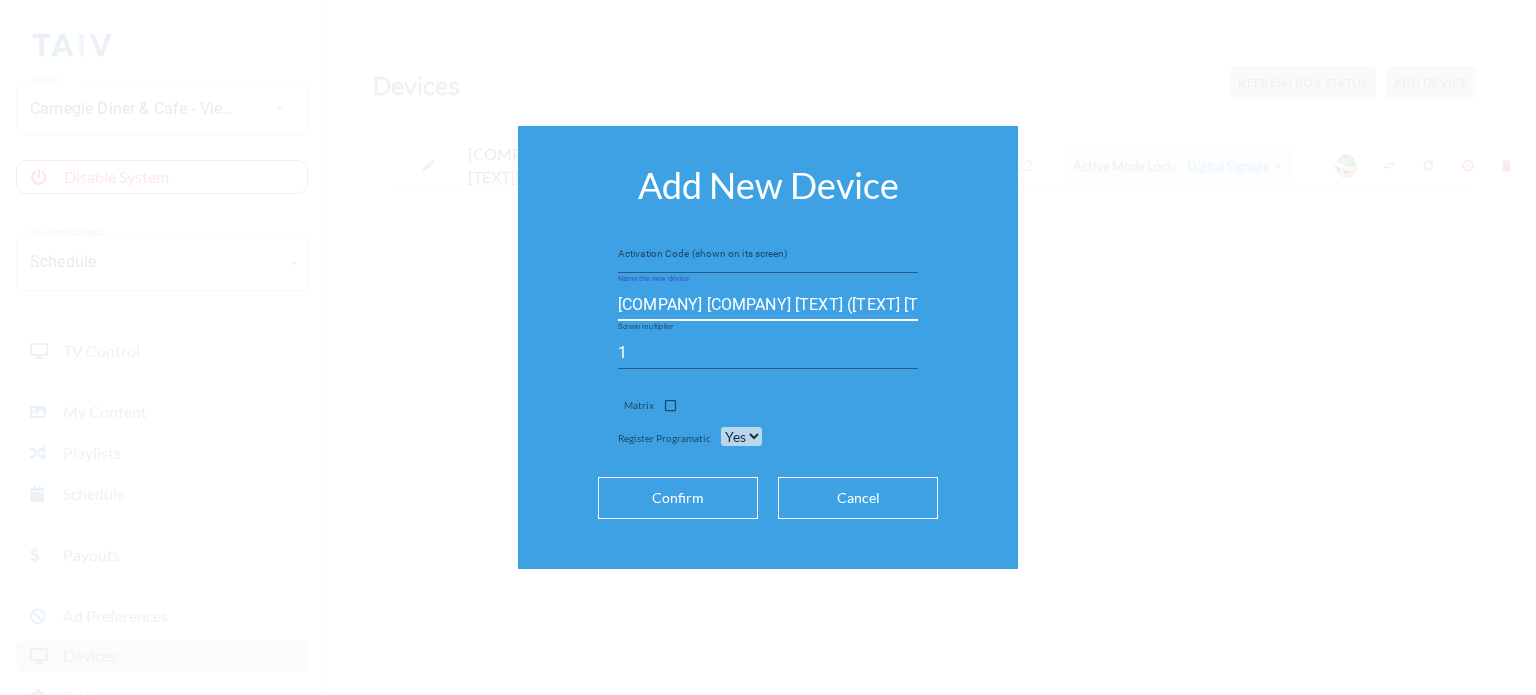 click on "[COMPANY] [COMPANY] [TEXT] ([TEXT] [TEXT] [TEXT])" at bounding box center [768, 305] 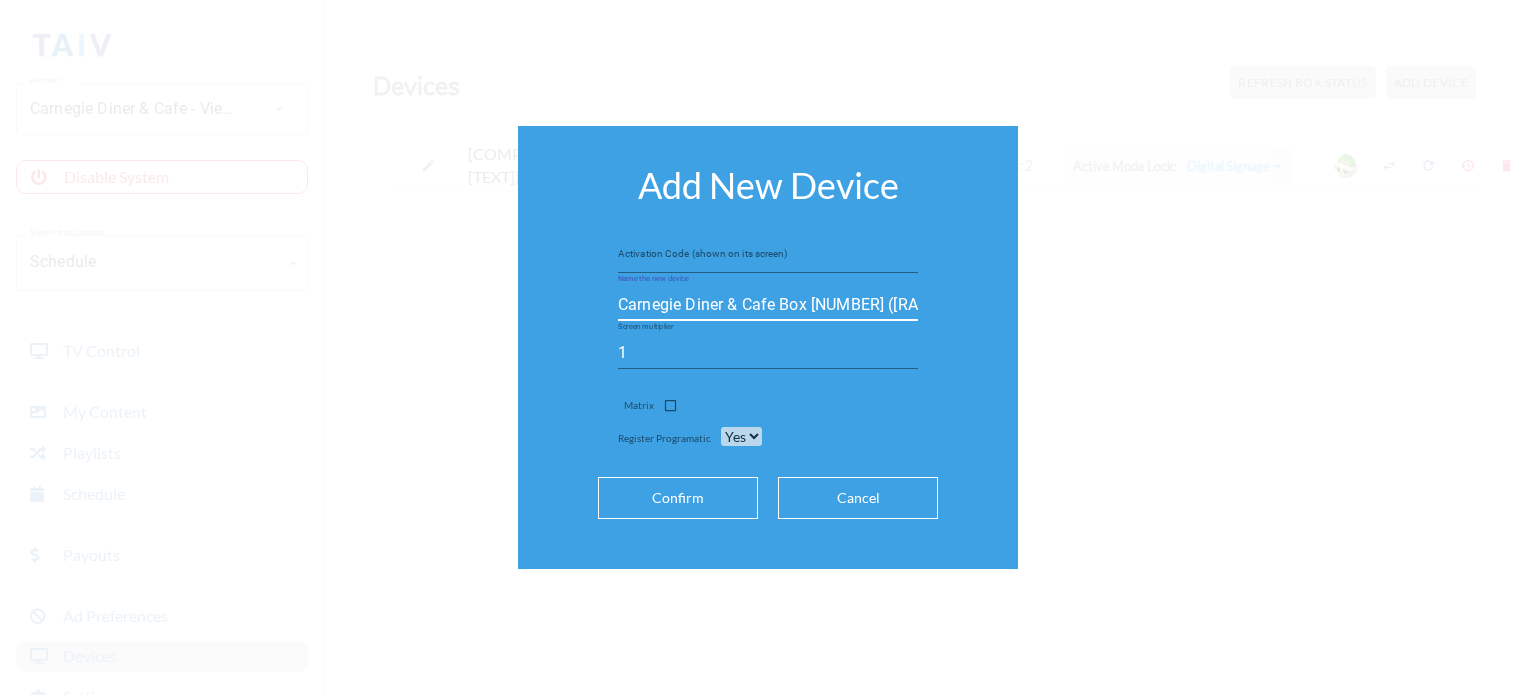 click on "Carnegie Diner & Cafe Box [NUMBER] ([RANDOM])" at bounding box center [768, 305] 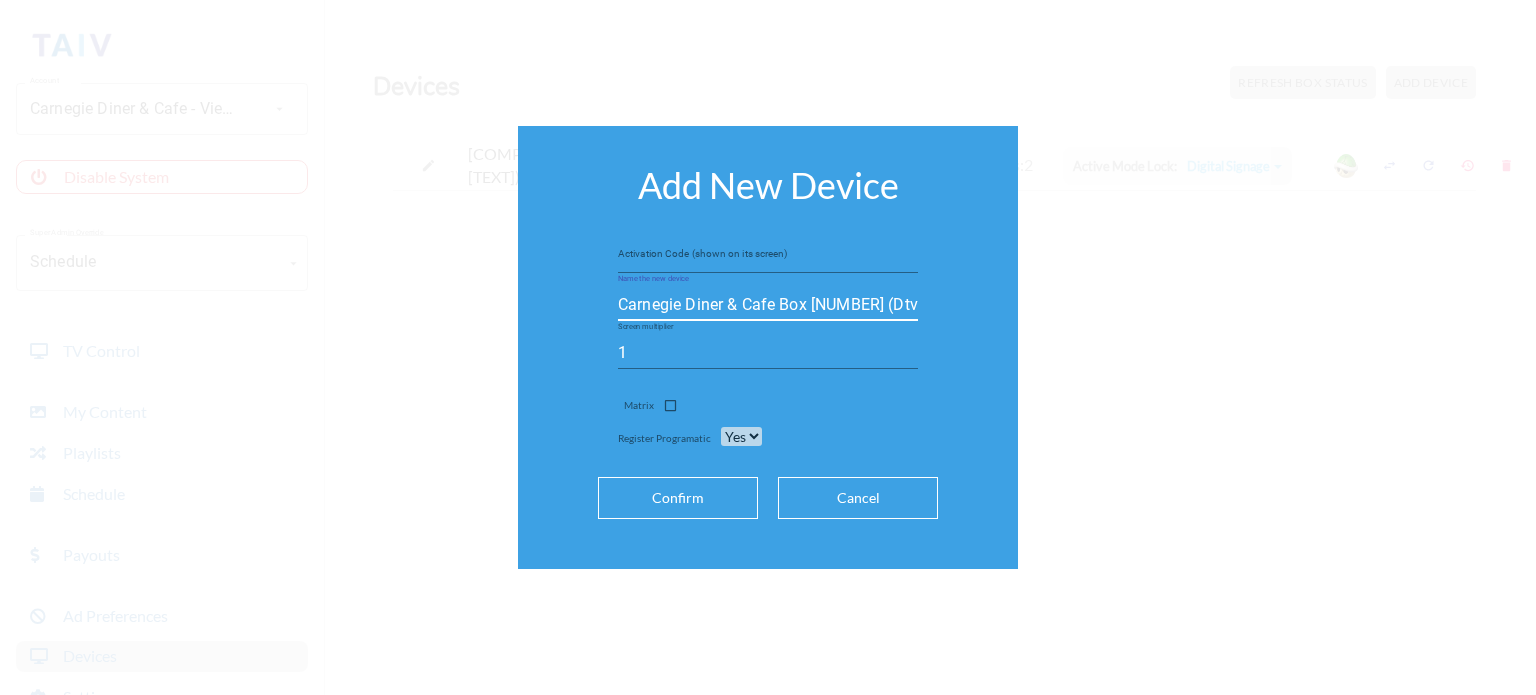 type on "Carnegie Diner & Cafe Box [NUMBER] (Dtv left)" 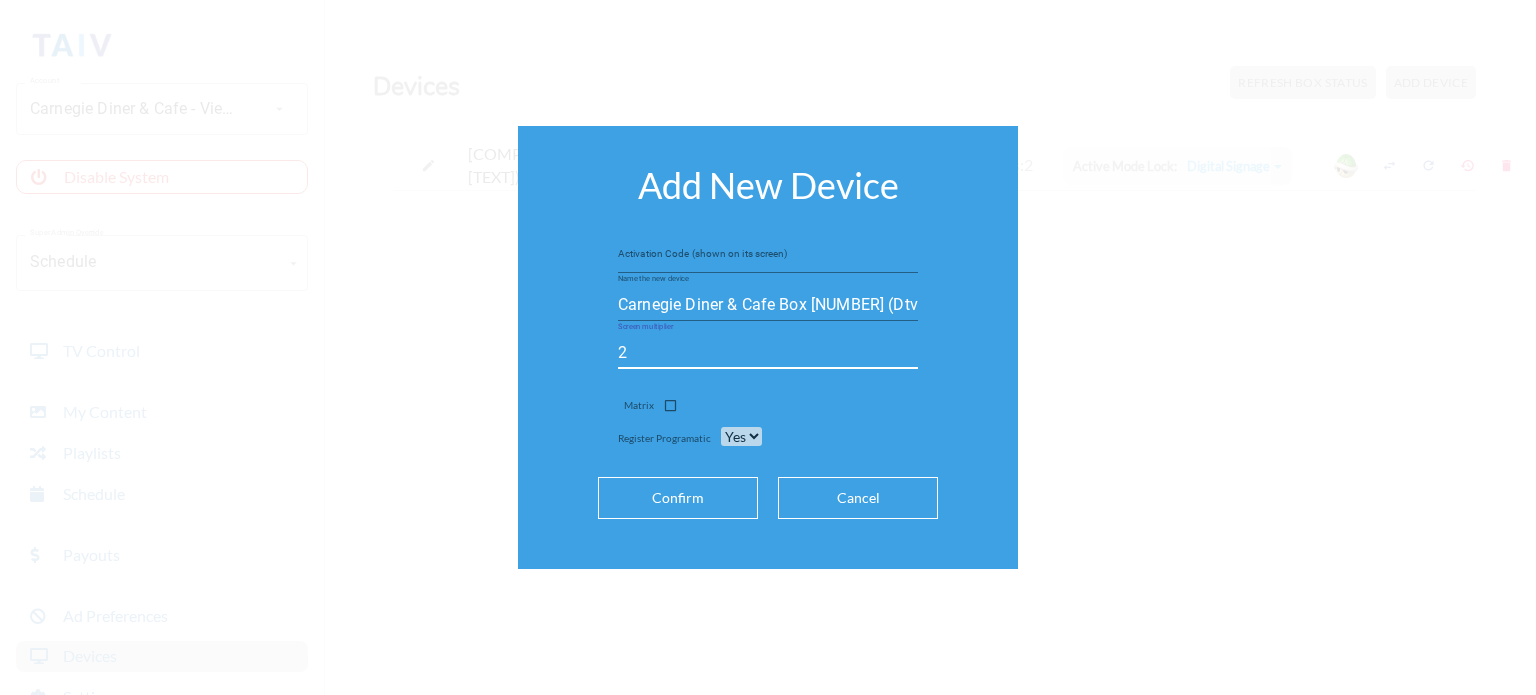 type on "2" 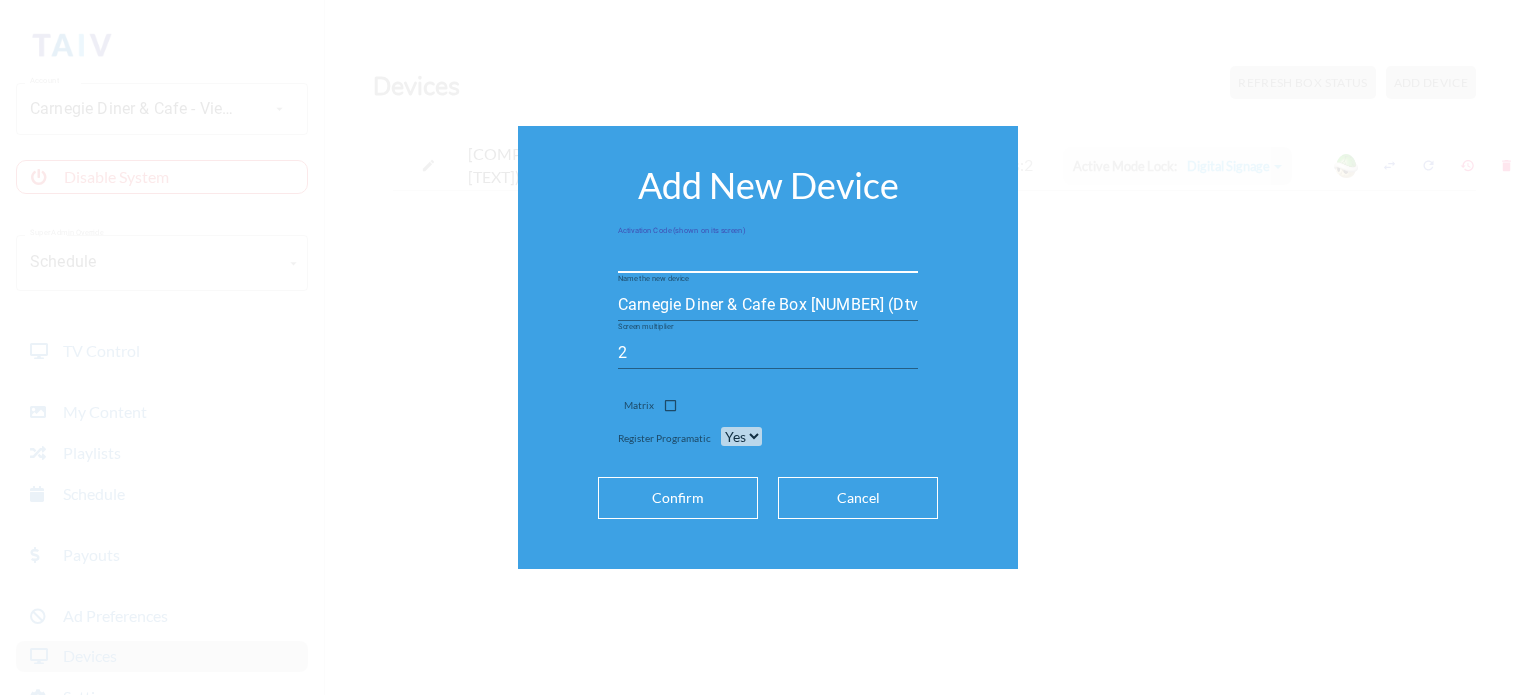 click at bounding box center [768, 257] 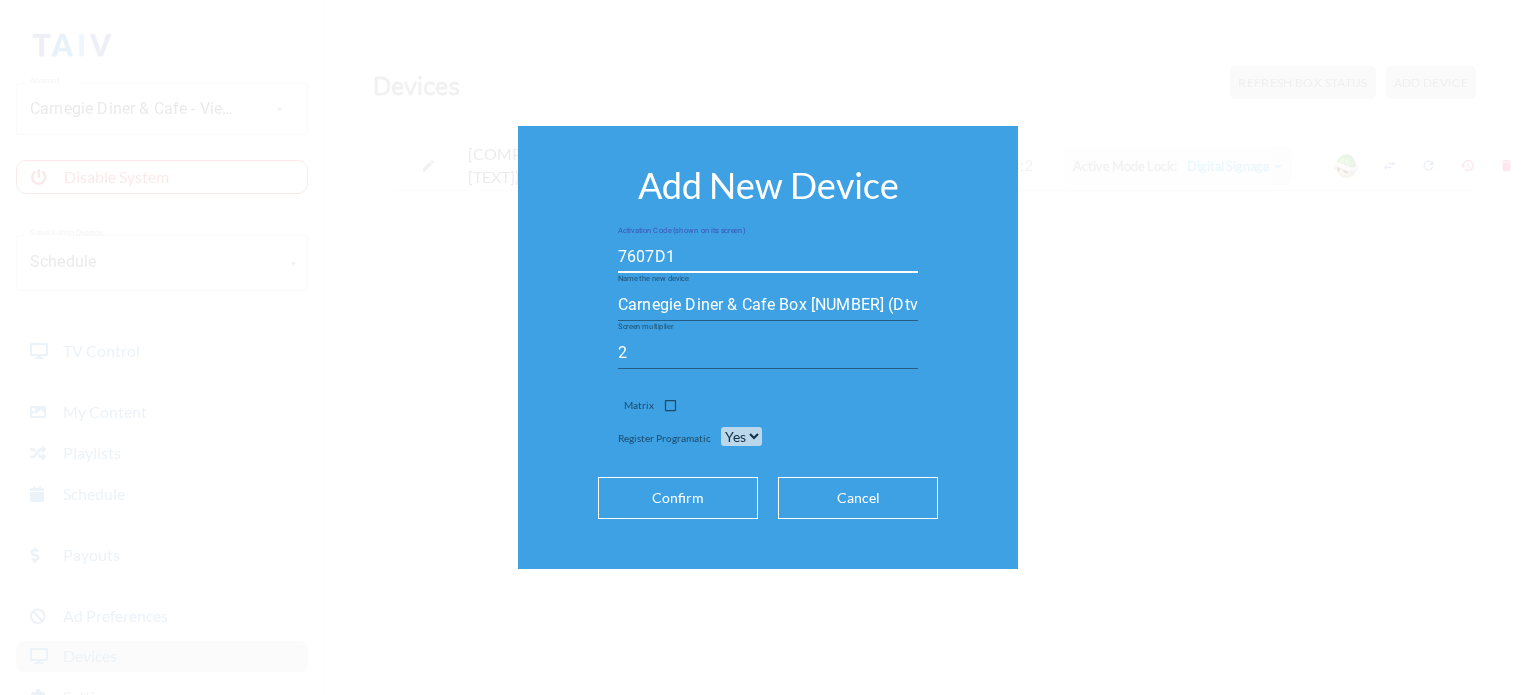 type on "7607D1" 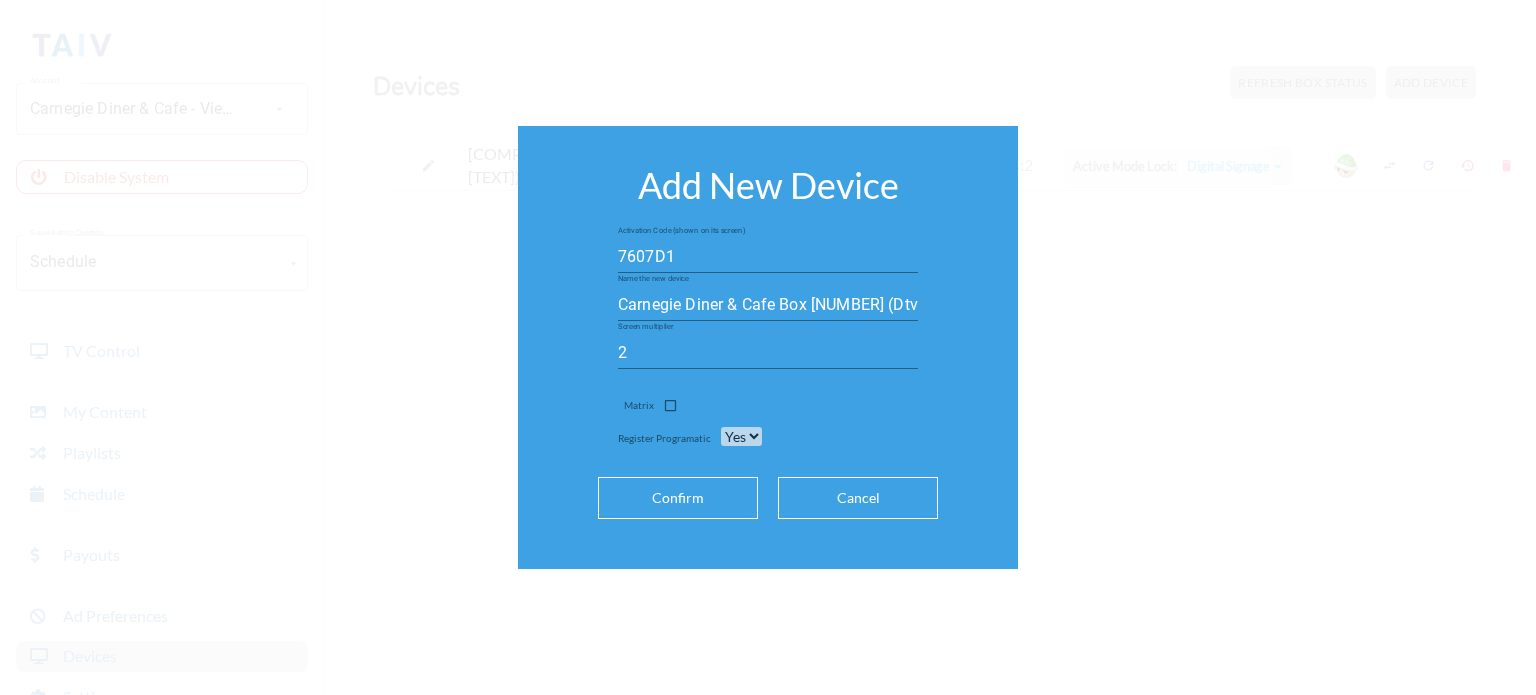 click on "Confirm" at bounding box center (678, 498) 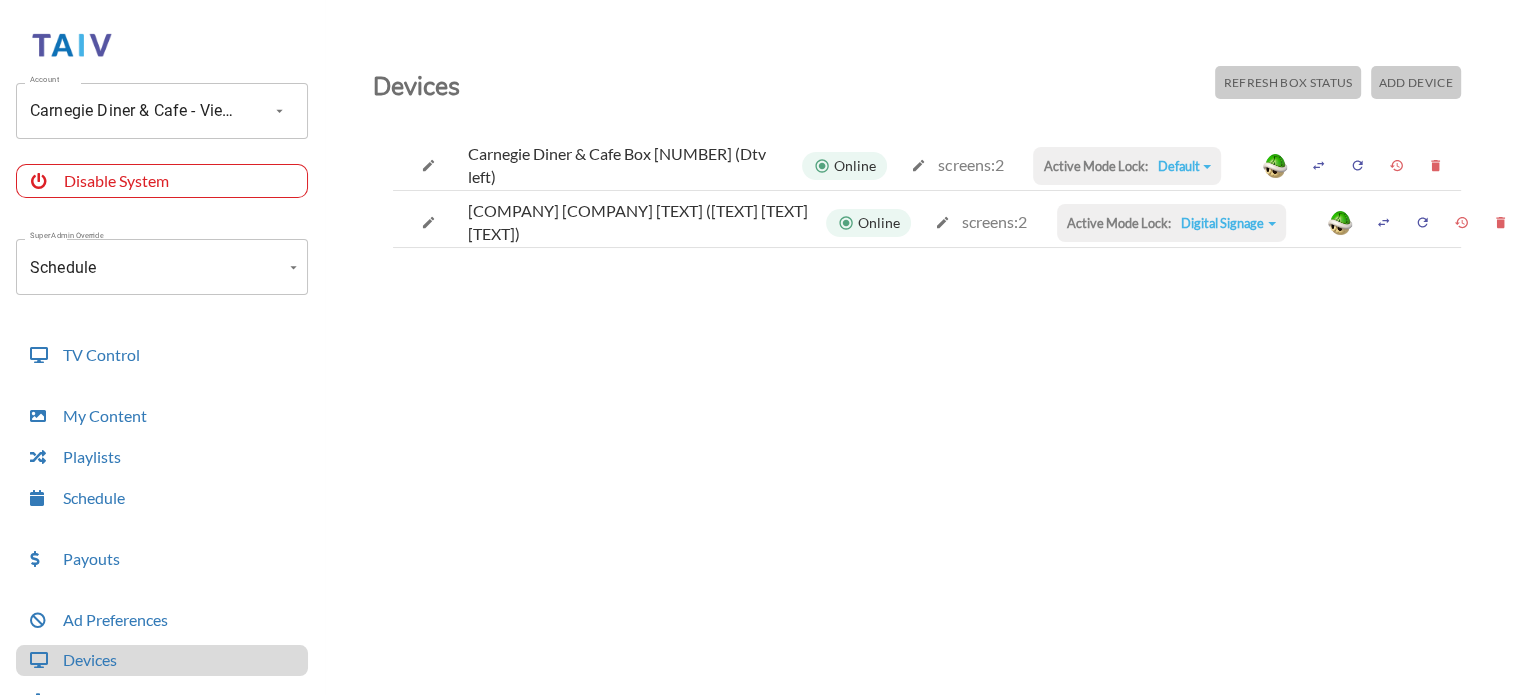 click on "Default" at bounding box center [1184, 166] 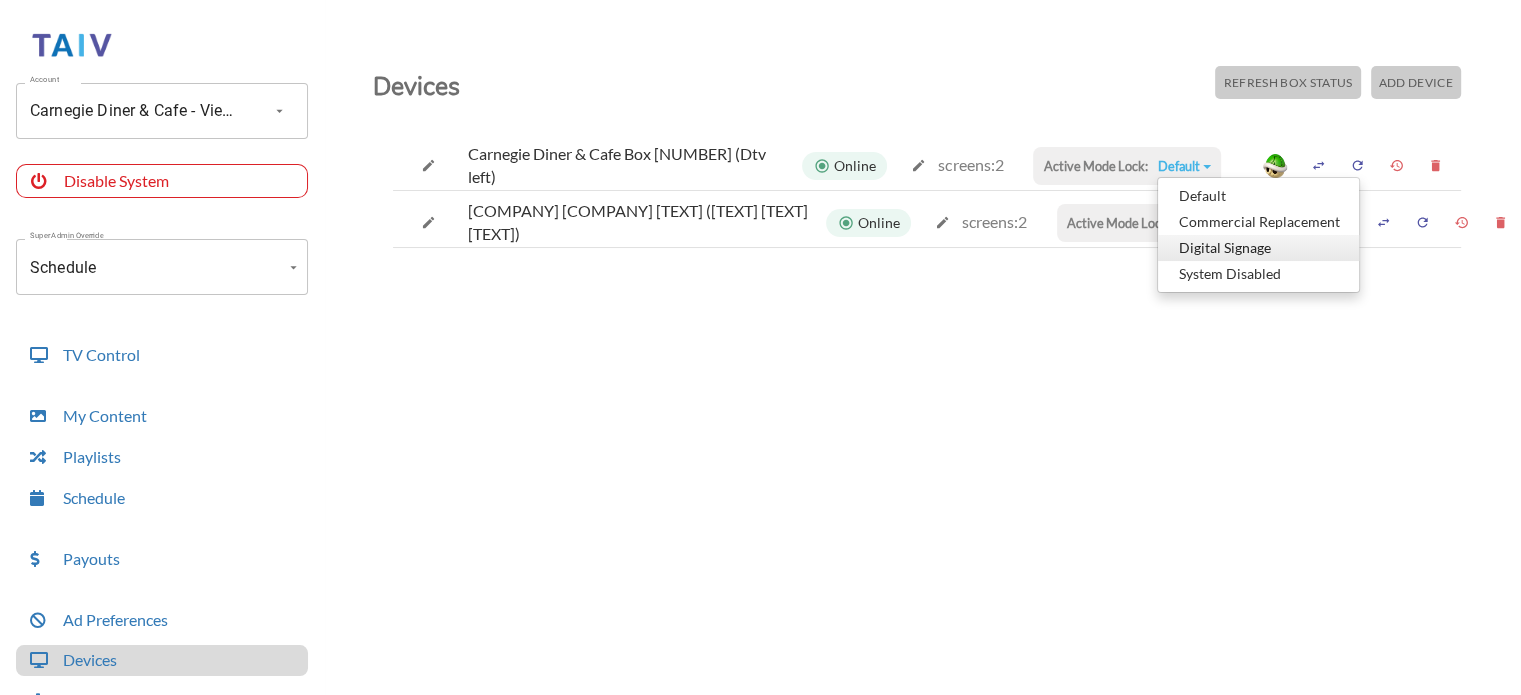 click on "Digital Signage" at bounding box center [1258, 196] 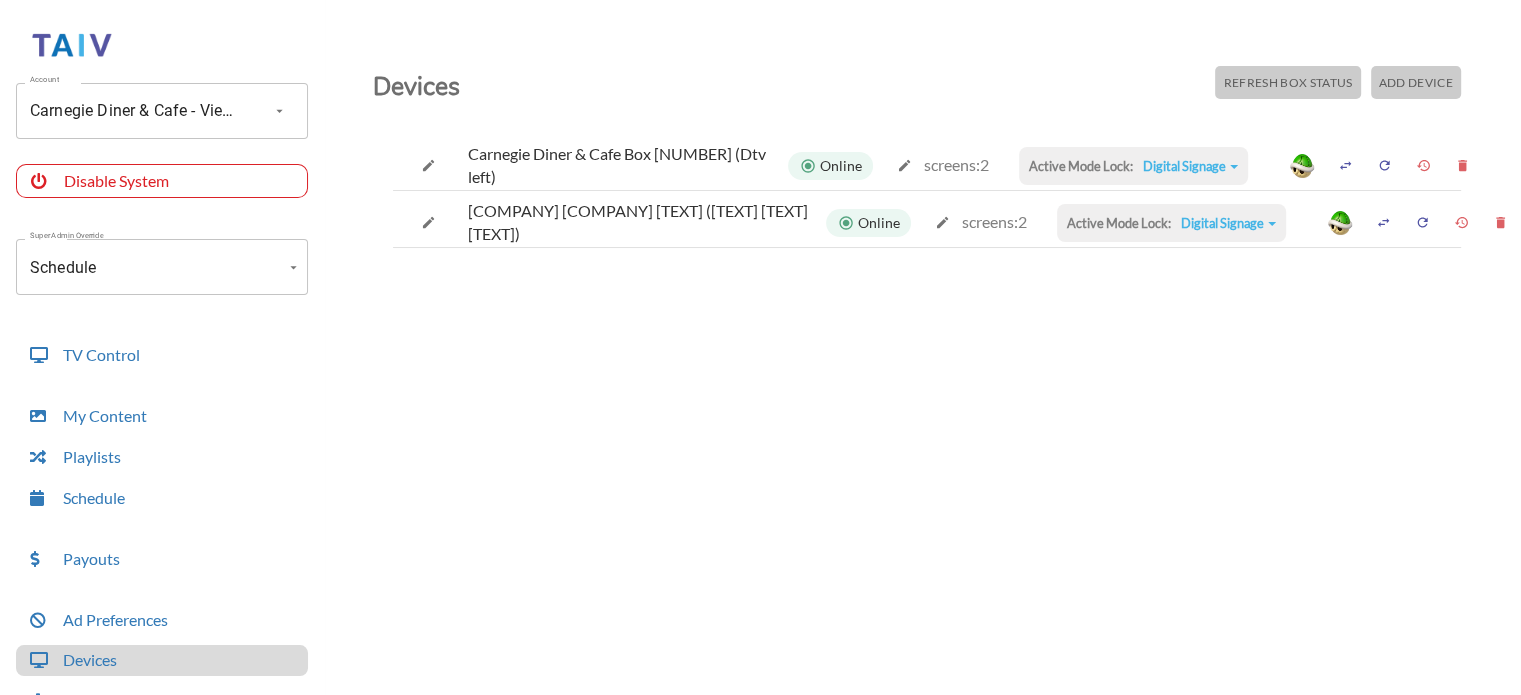 click on "Digital Signage" at bounding box center [1190, 166] 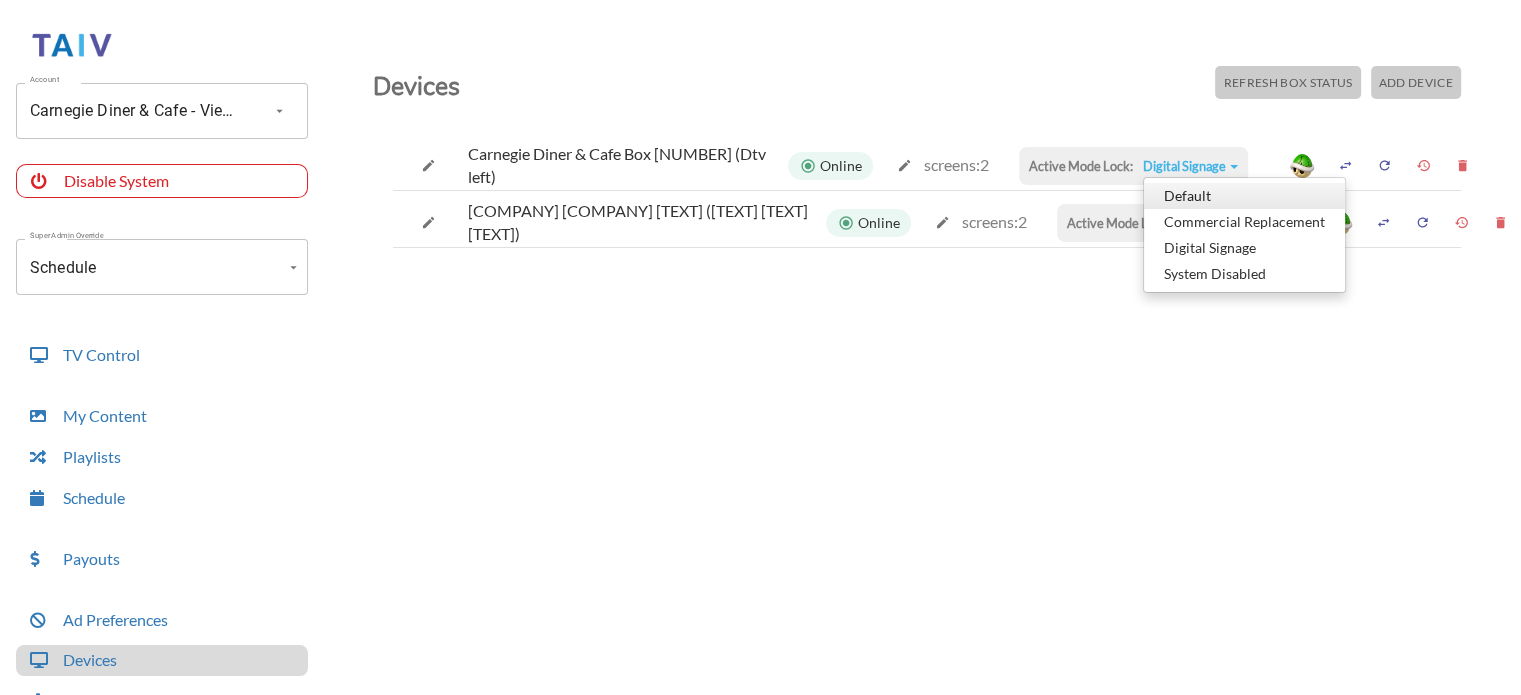 click on "Default" at bounding box center [1244, 196] 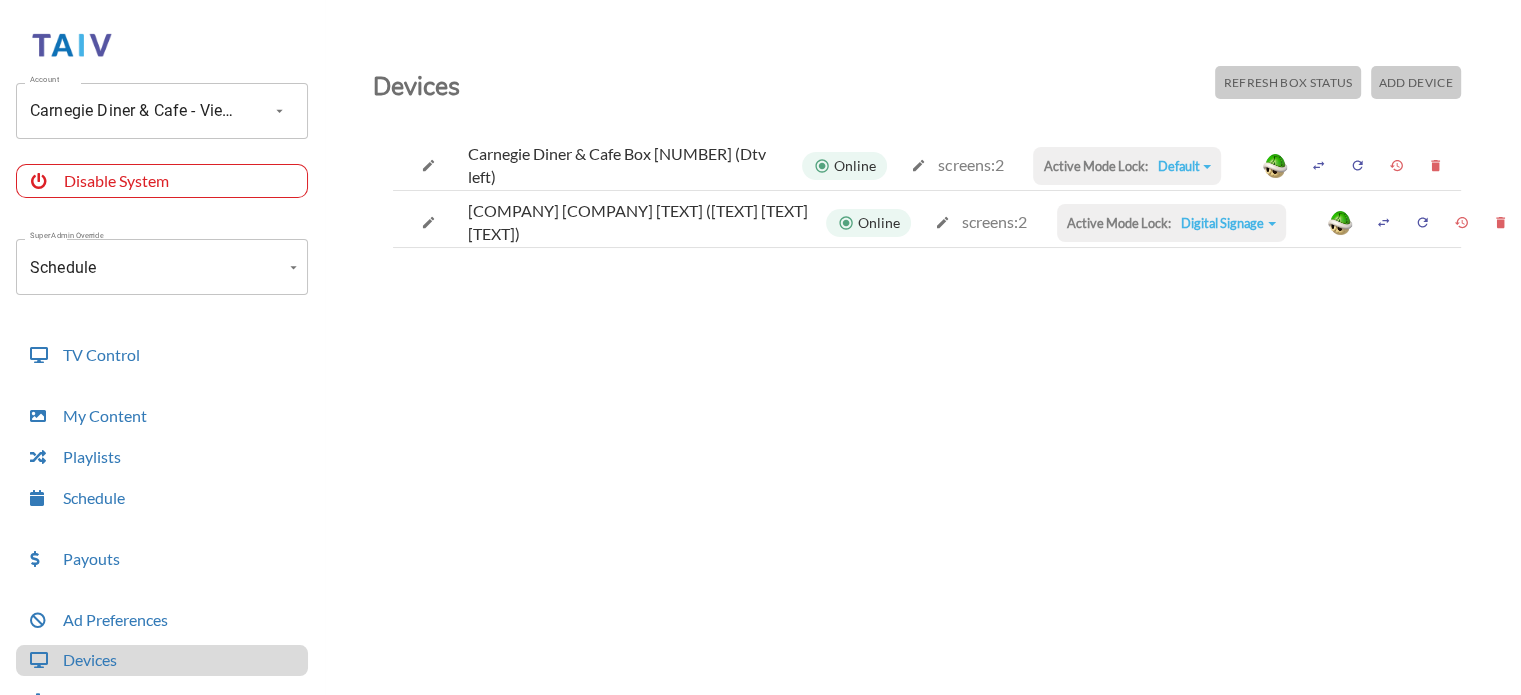 click on "Digital Signage" at bounding box center [1184, 166] 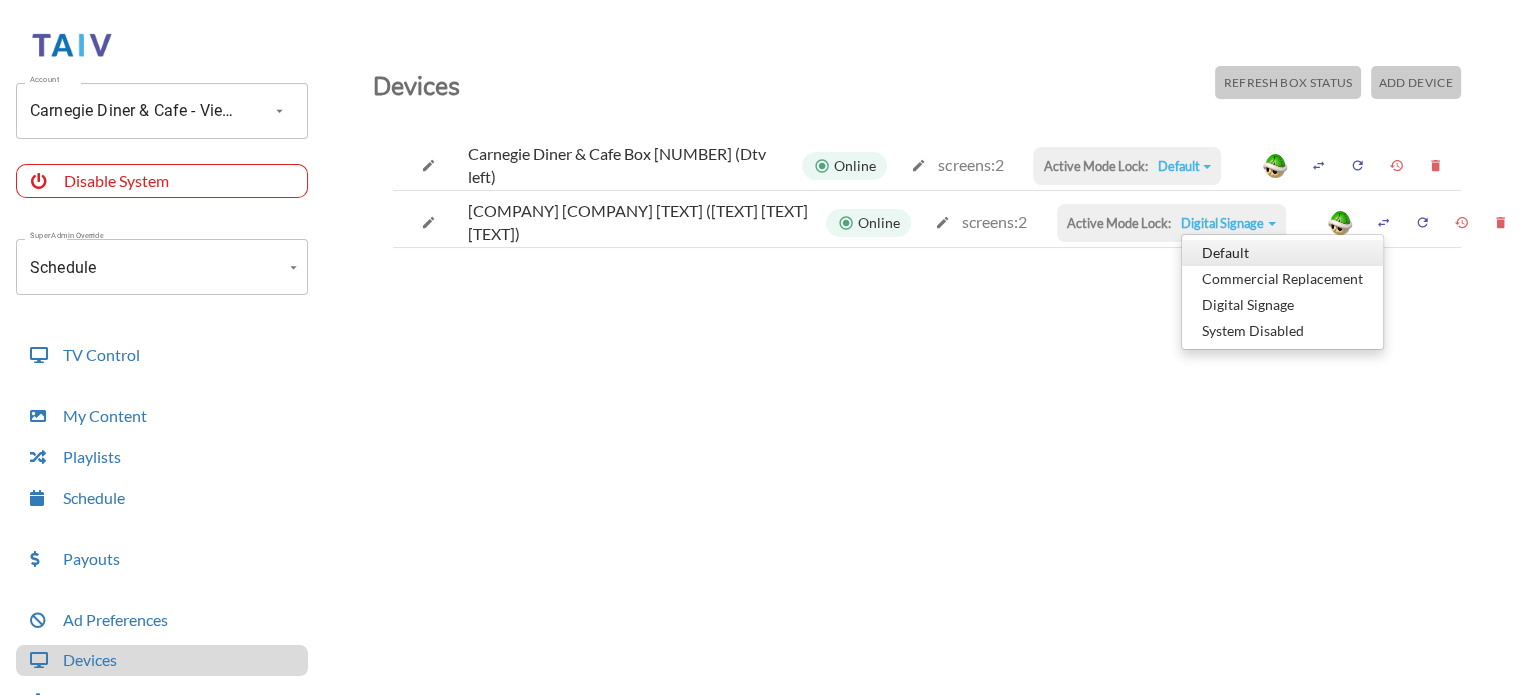 click on "Default" at bounding box center (1282, 253) 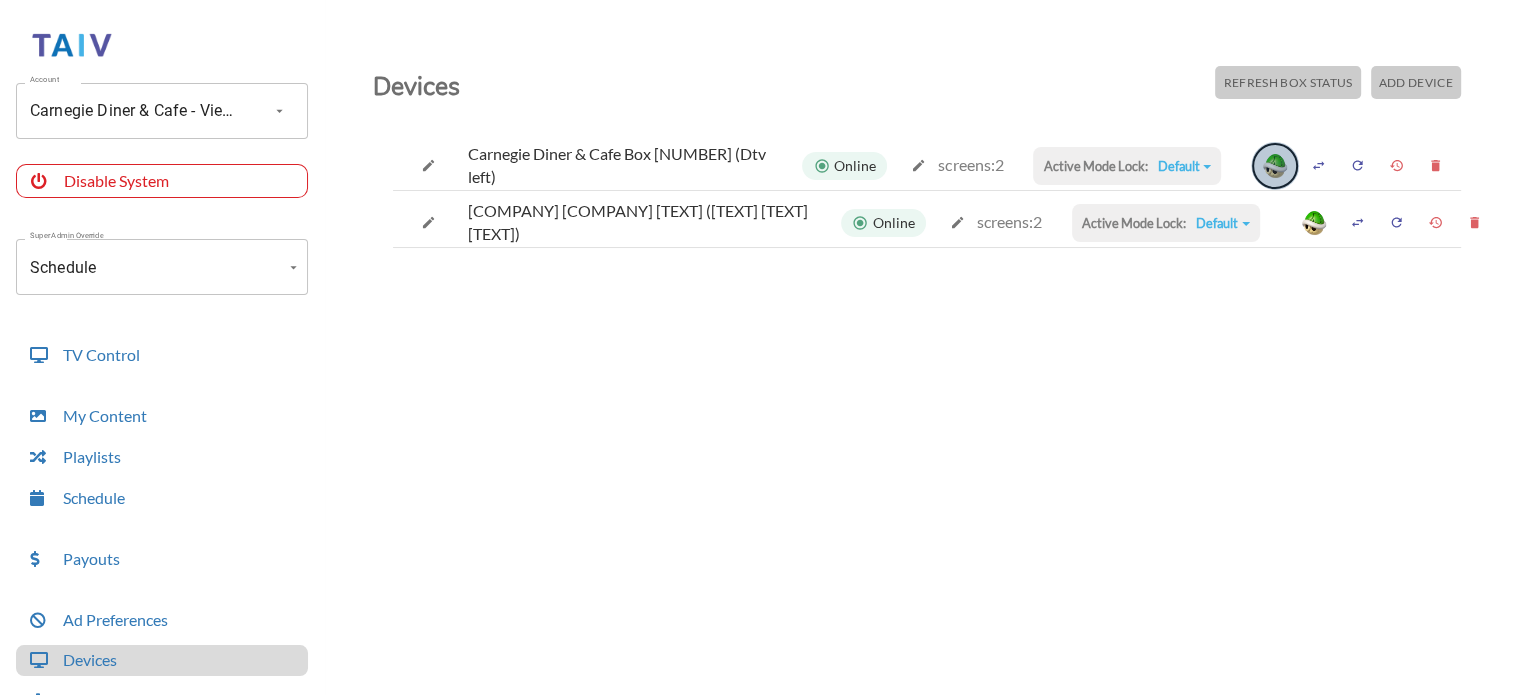 click at bounding box center (1275, 166) 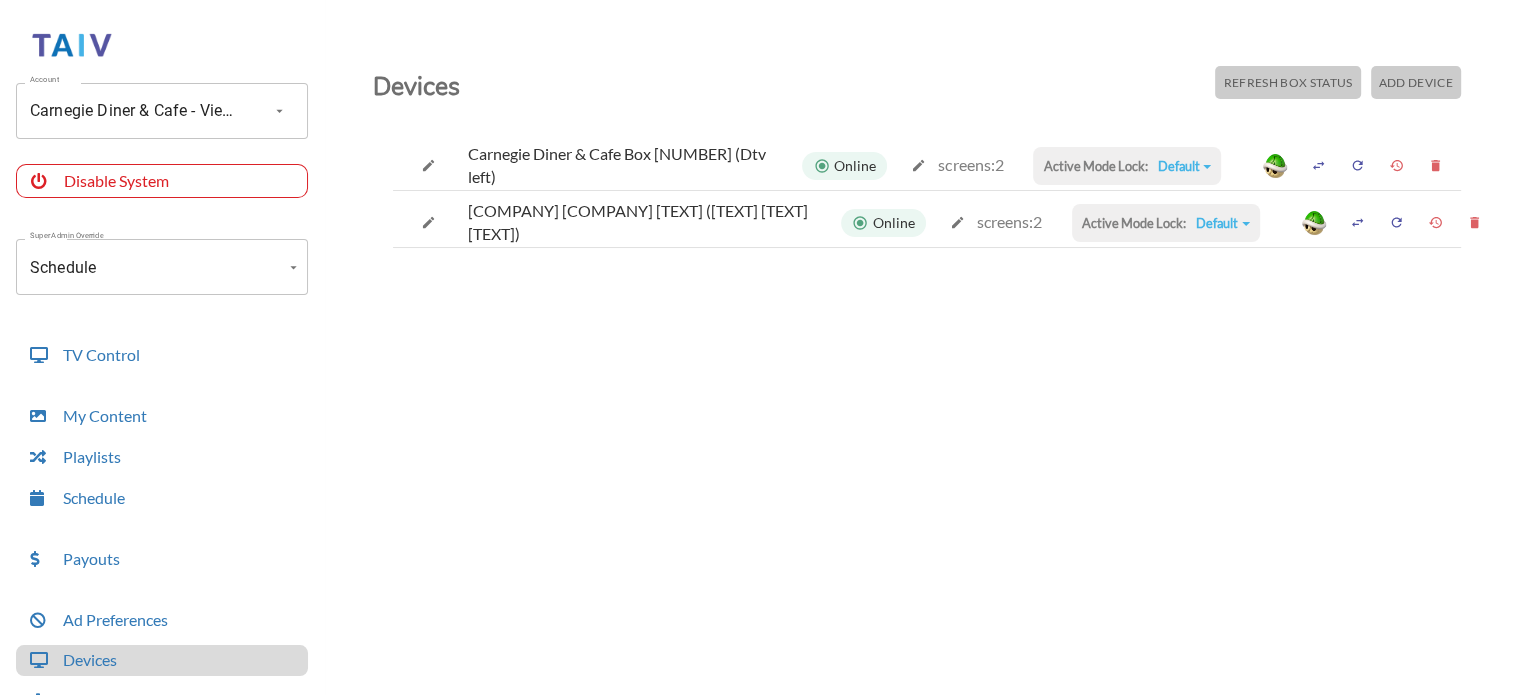 click at bounding box center (1357, 165) 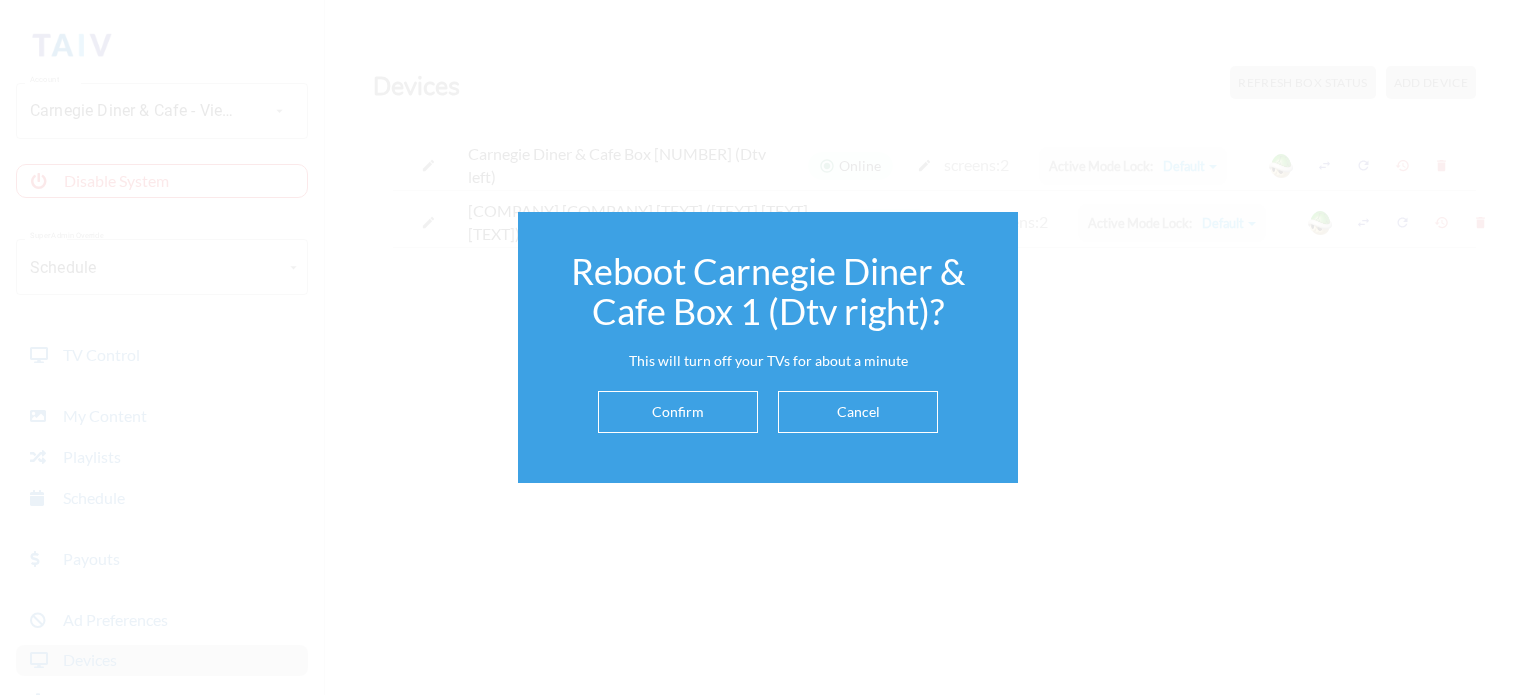 click on "Confirm" at bounding box center (678, 412) 